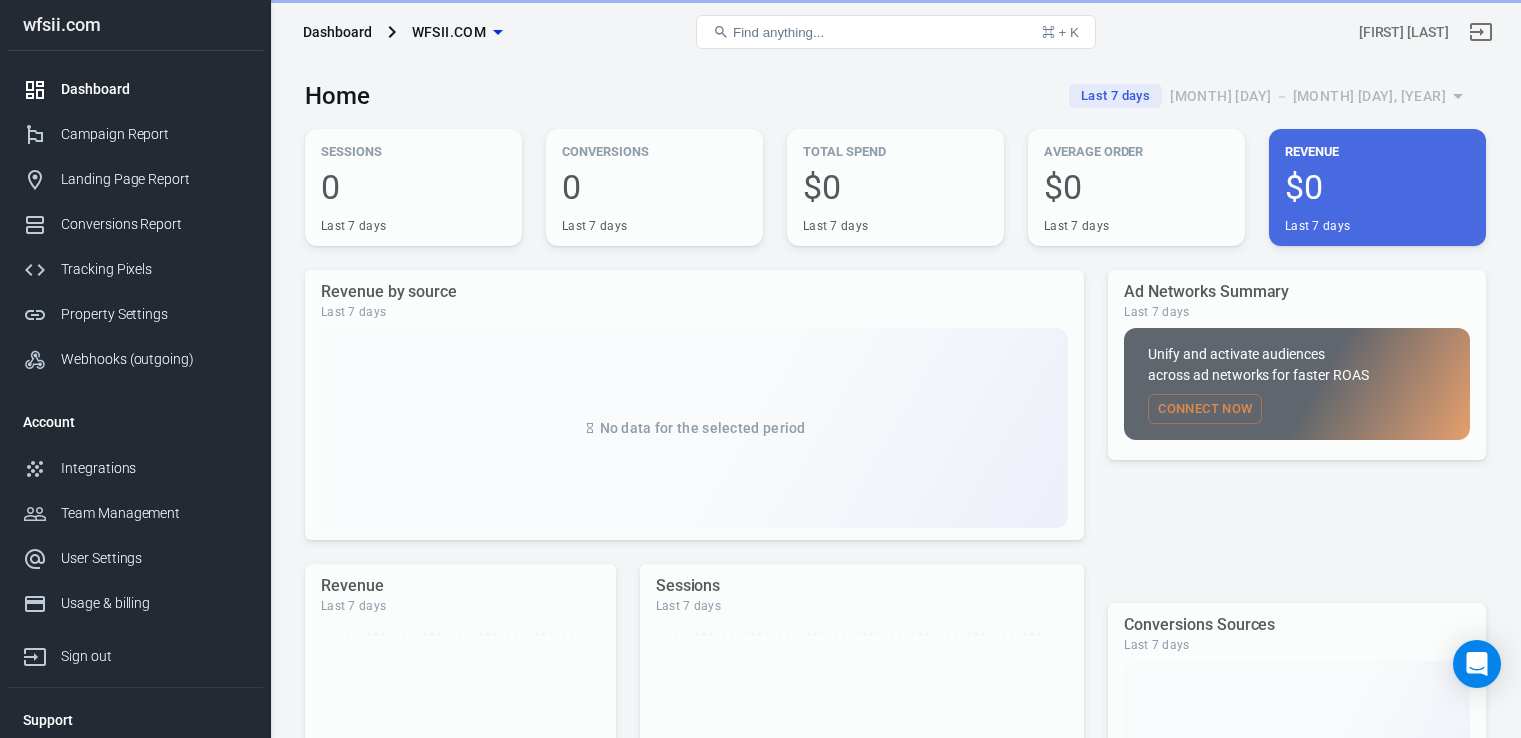 scroll, scrollTop: 0, scrollLeft: 0, axis: both 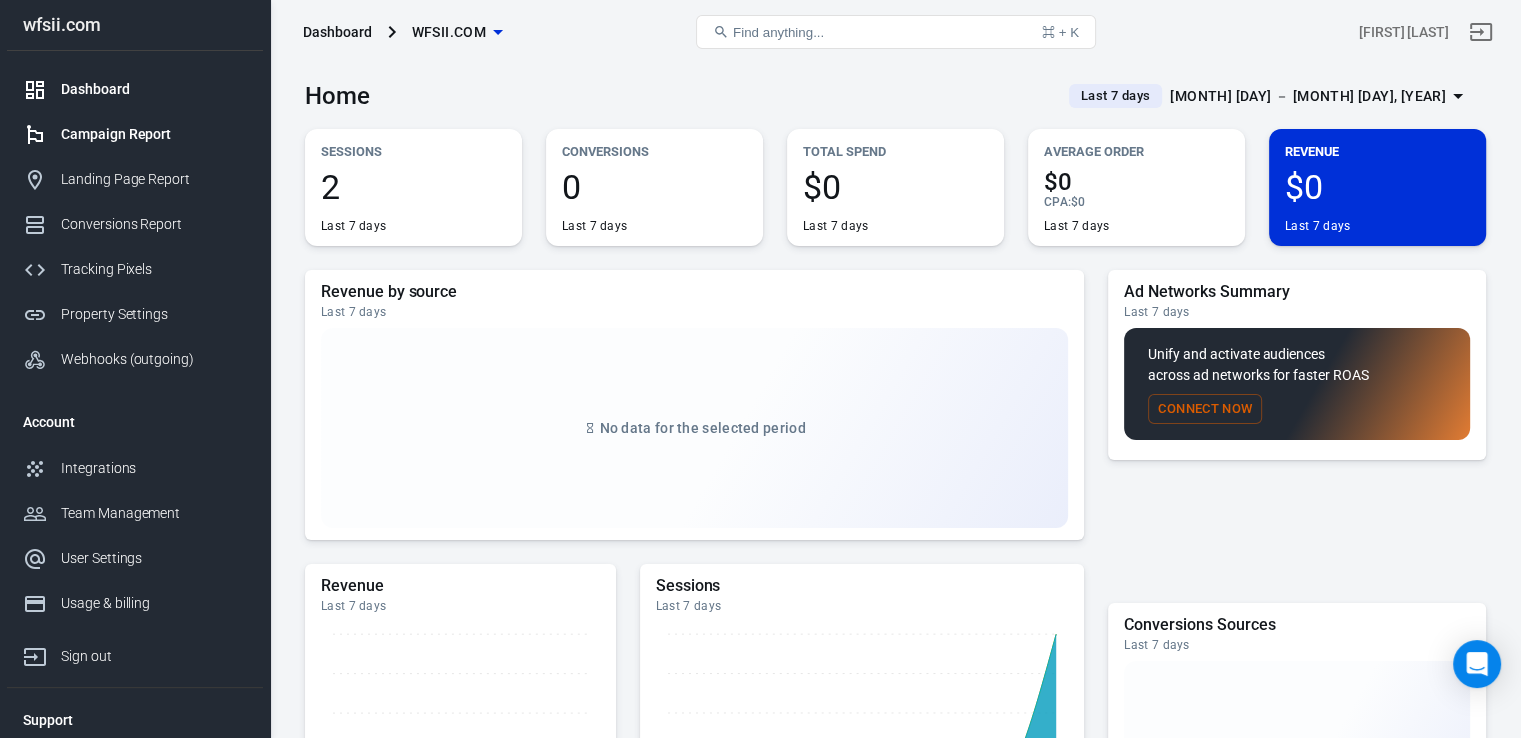 click on "Campaign Report" at bounding box center (154, 134) 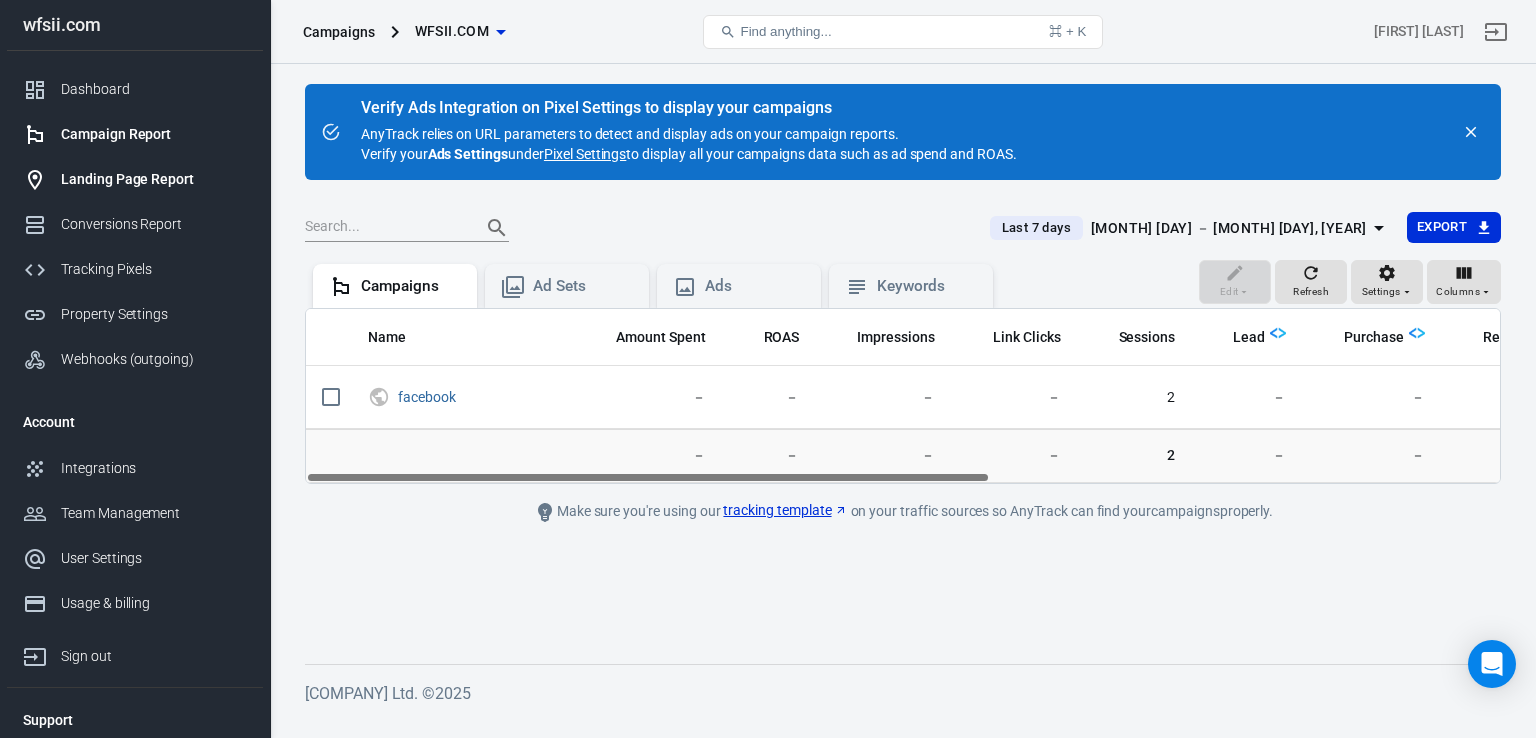 click on "Landing Page Report" at bounding box center (154, 179) 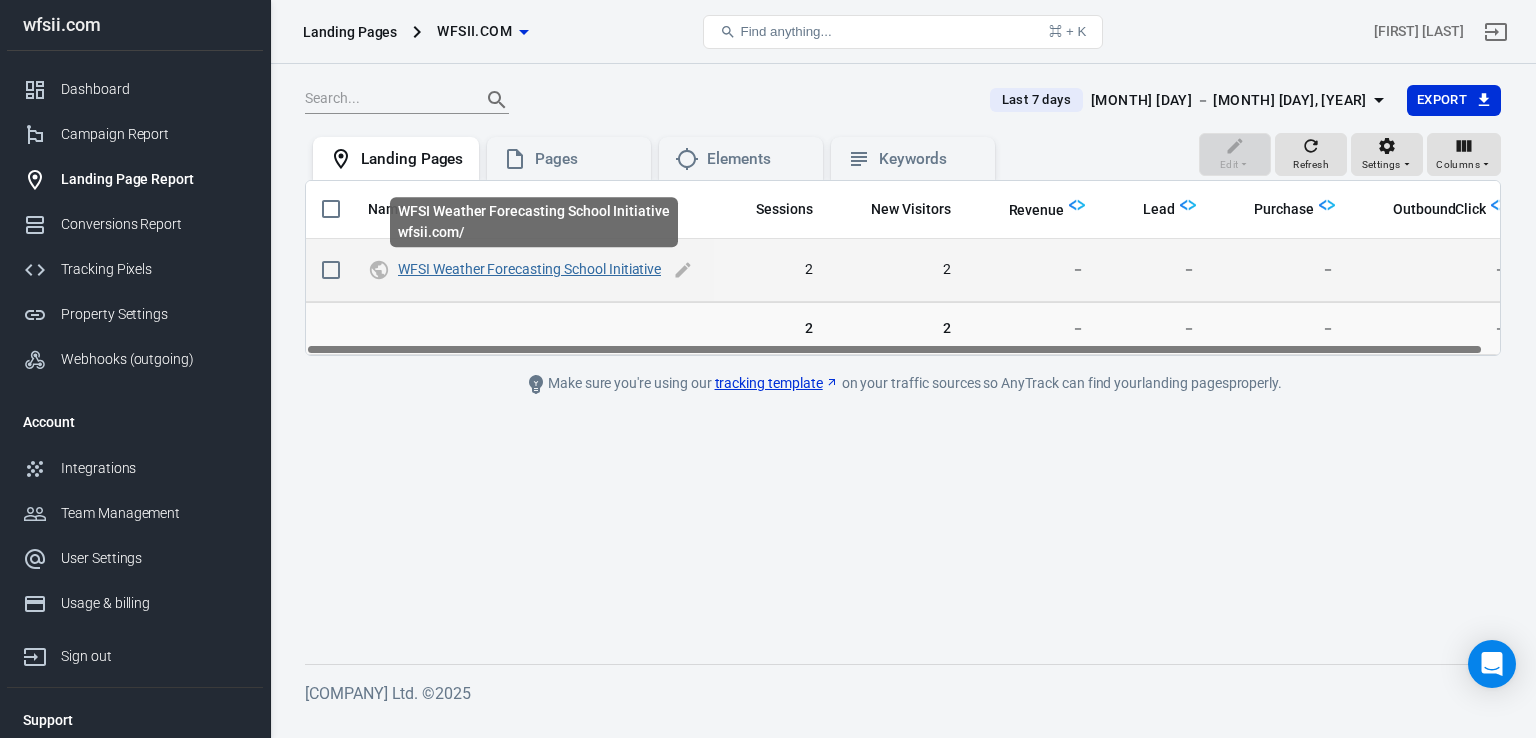 click on "WFSI Weather Forecasting School Initiative" at bounding box center [529, 269] 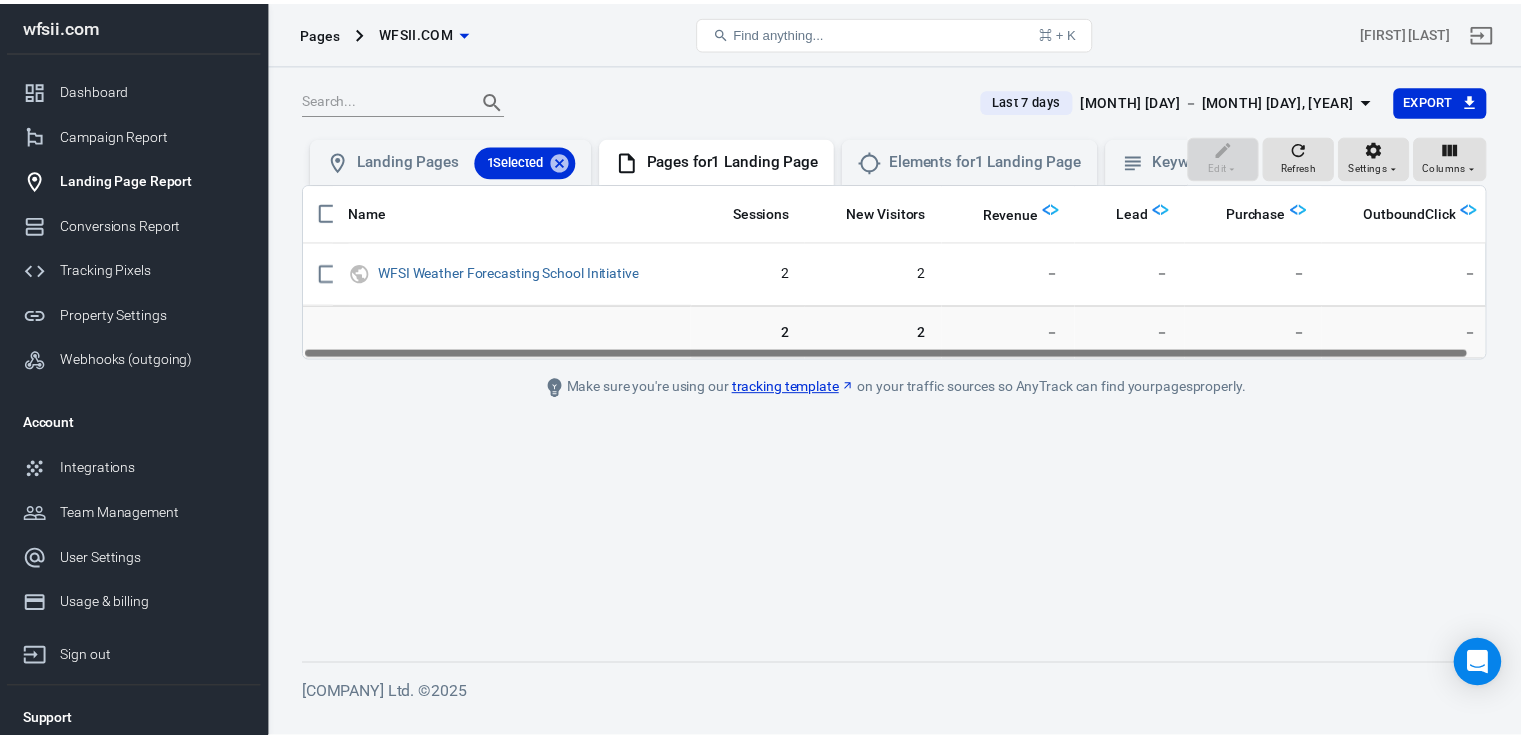 scroll, scrollTop: 0, scrollLeft: 0, axis: both 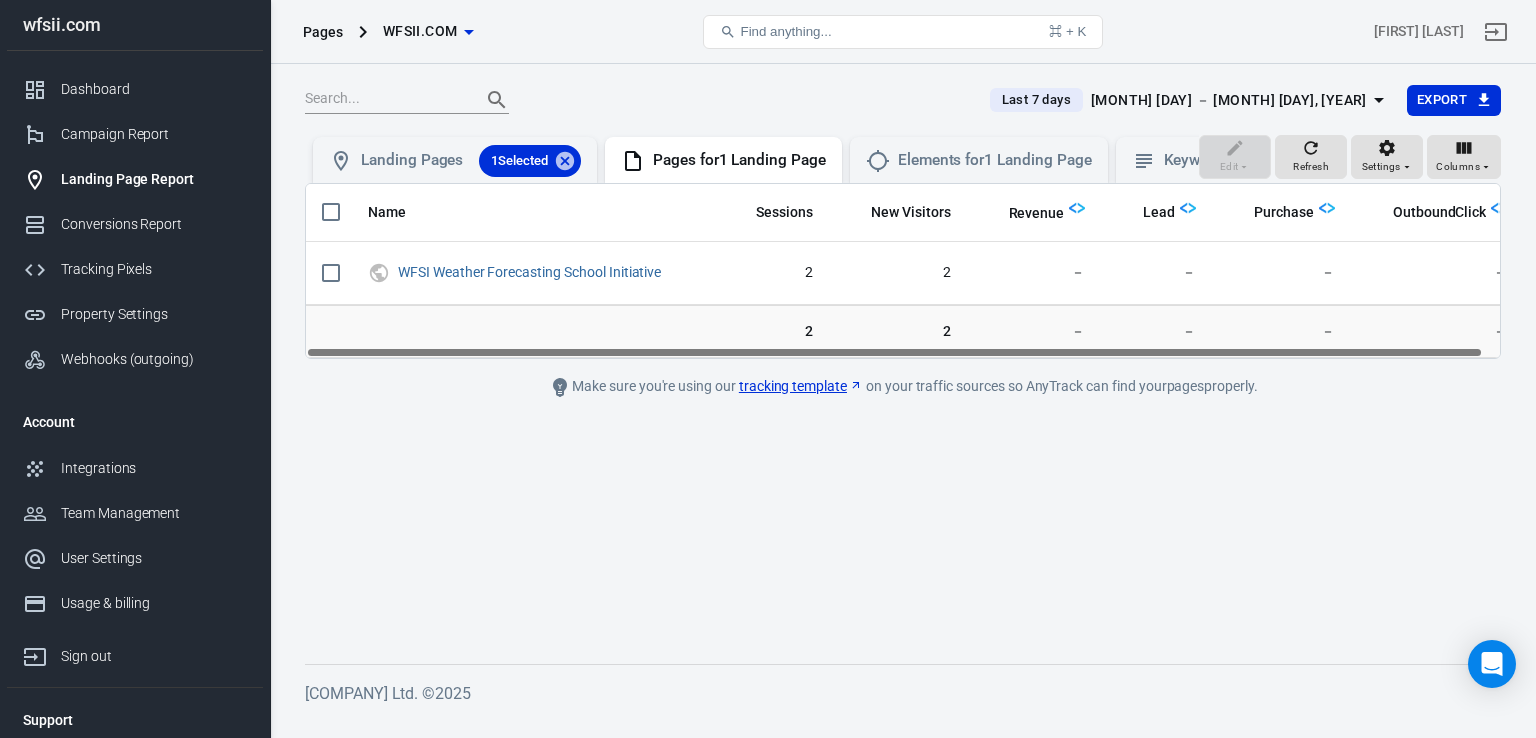 drag, startPoint x: 685, startPoint y: 362, endPoint x: 453, endPoint y: 396, distance: 234.47815 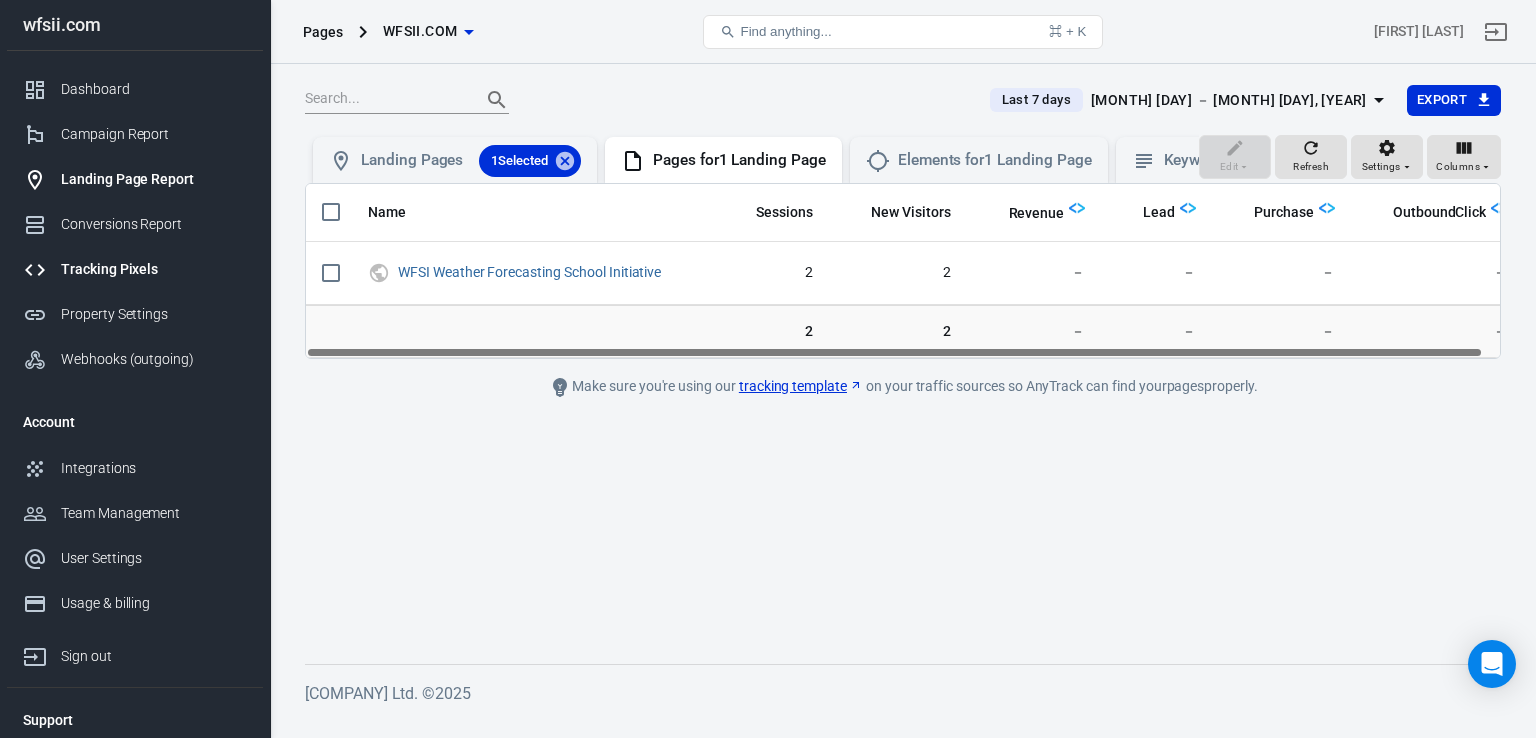 click on "Tracking Pixels" at bounding box center [154, 269] 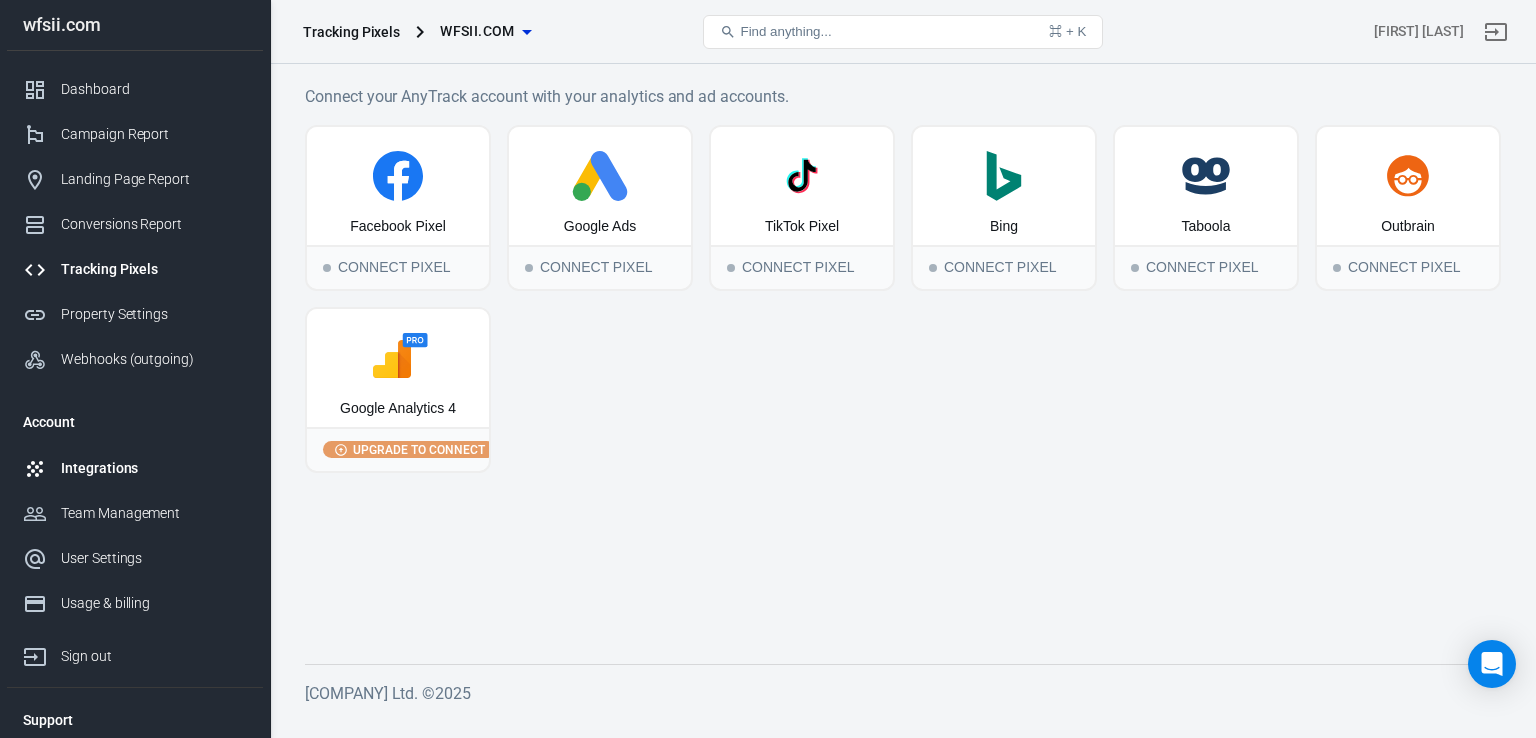 click on "Integrations" at bounding box center [154, 468] 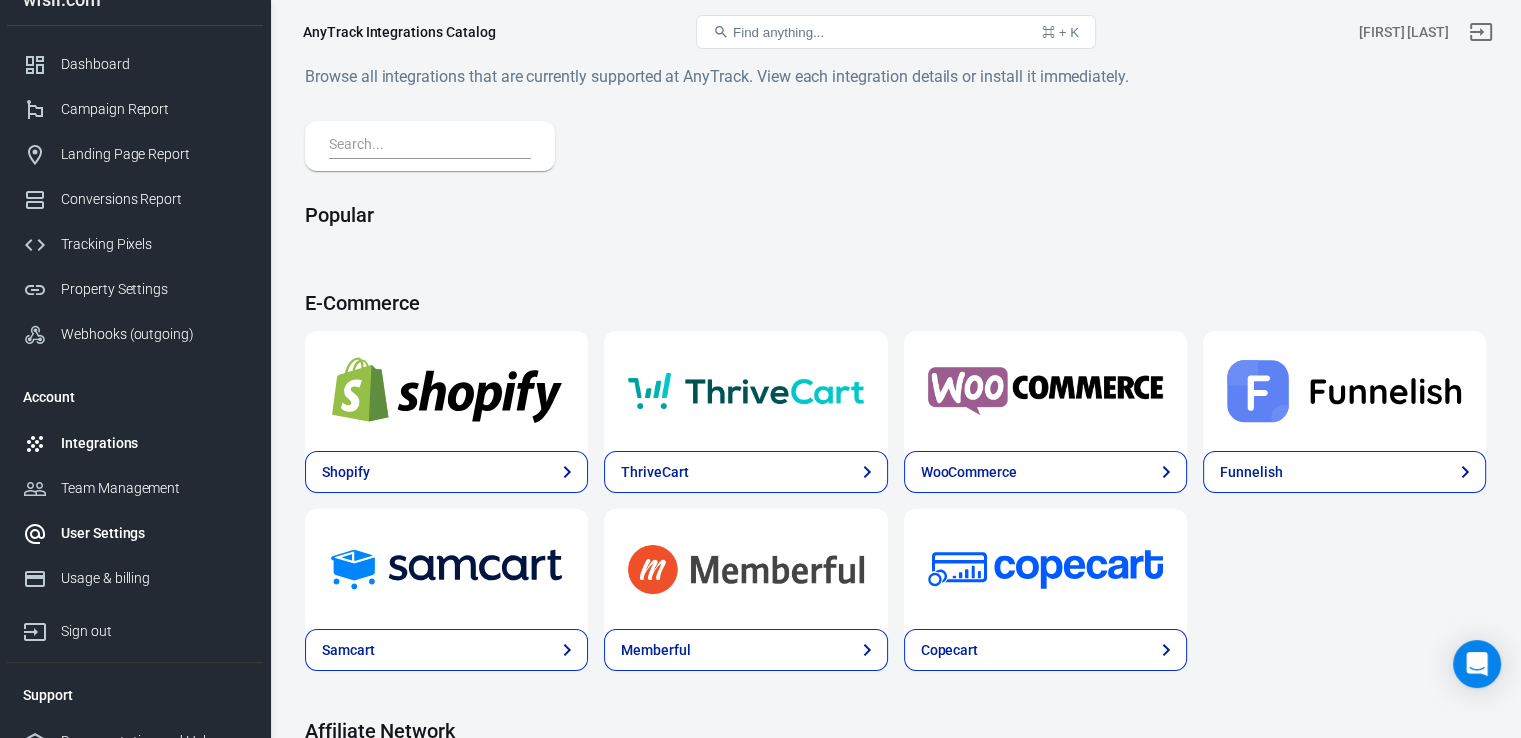 scroll, scrollTop: 0, scrollLeft: 0, axis: both 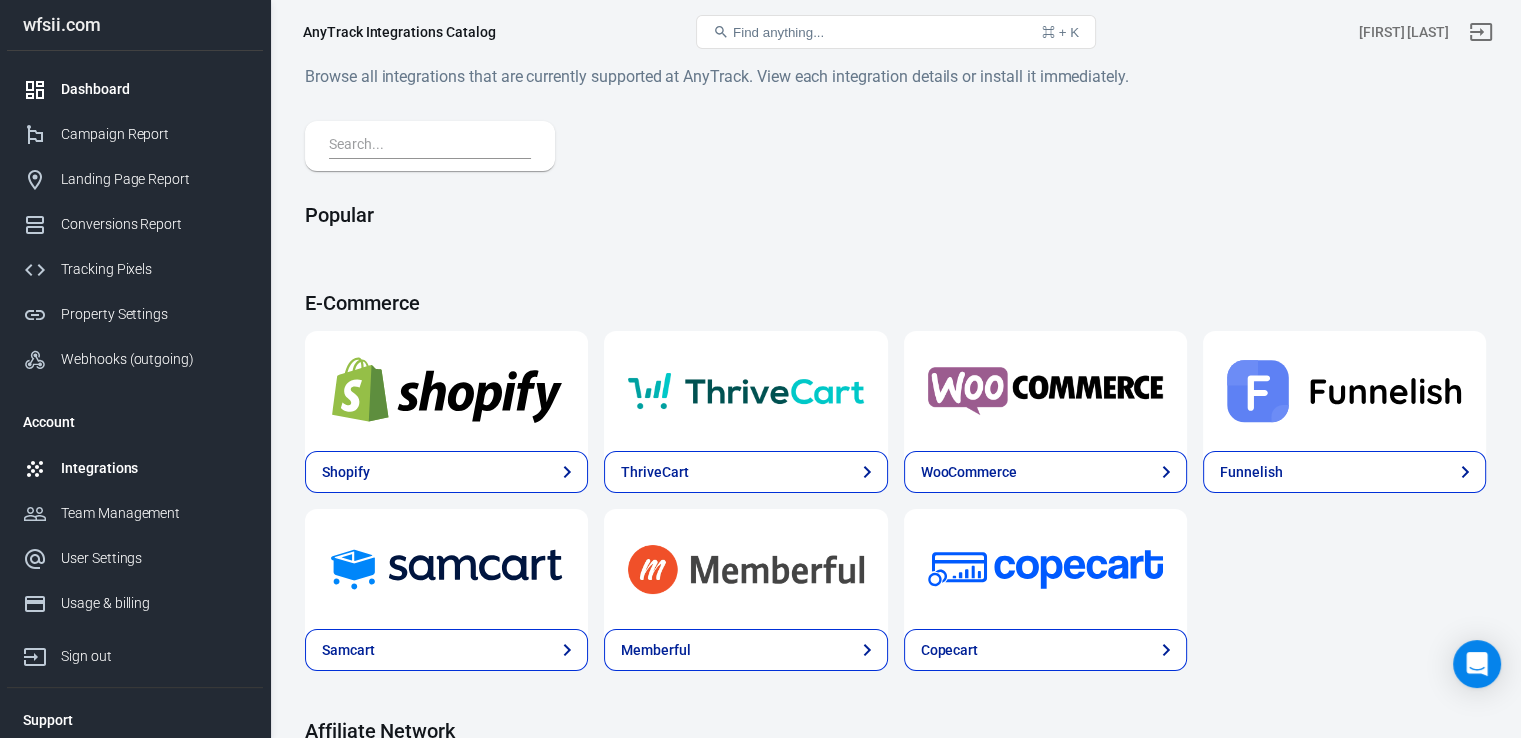click on "Dashboard" at bounding box center (154, 89) 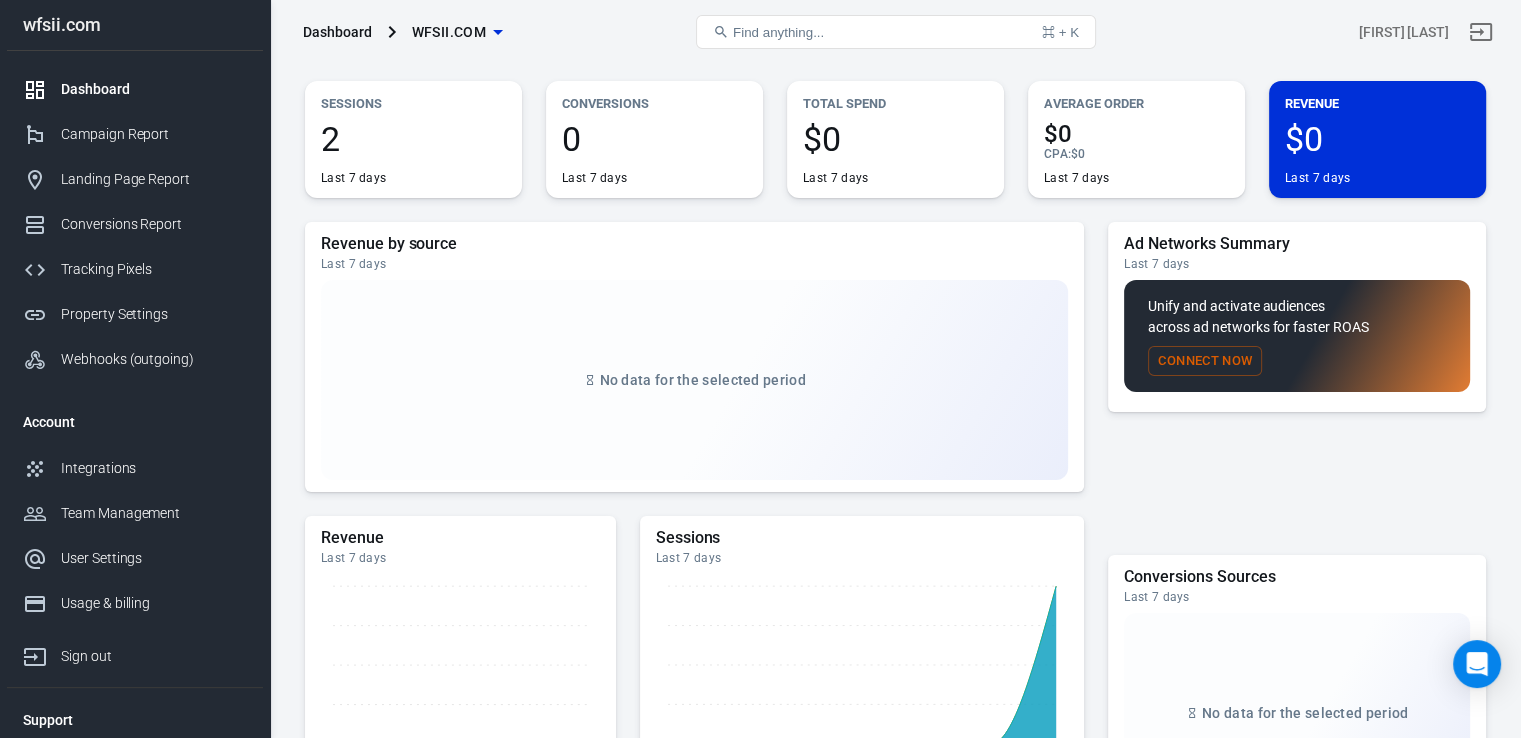 scroll, scrollTop: 0, scrollLeft: 0, axis: both 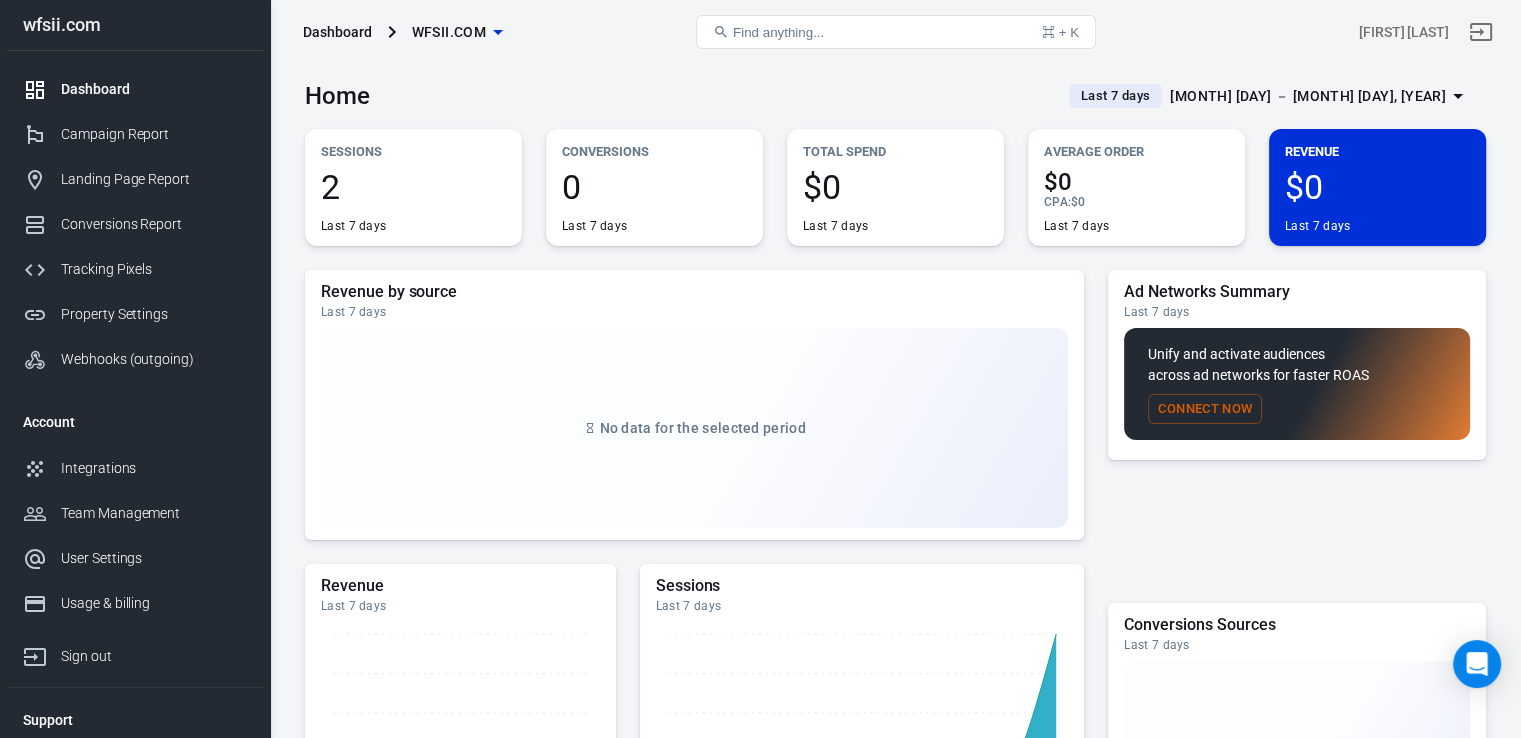 click on "Home Last 7 days Jul 29 － Aug 4, 2025" at bounding box center [895, 88] 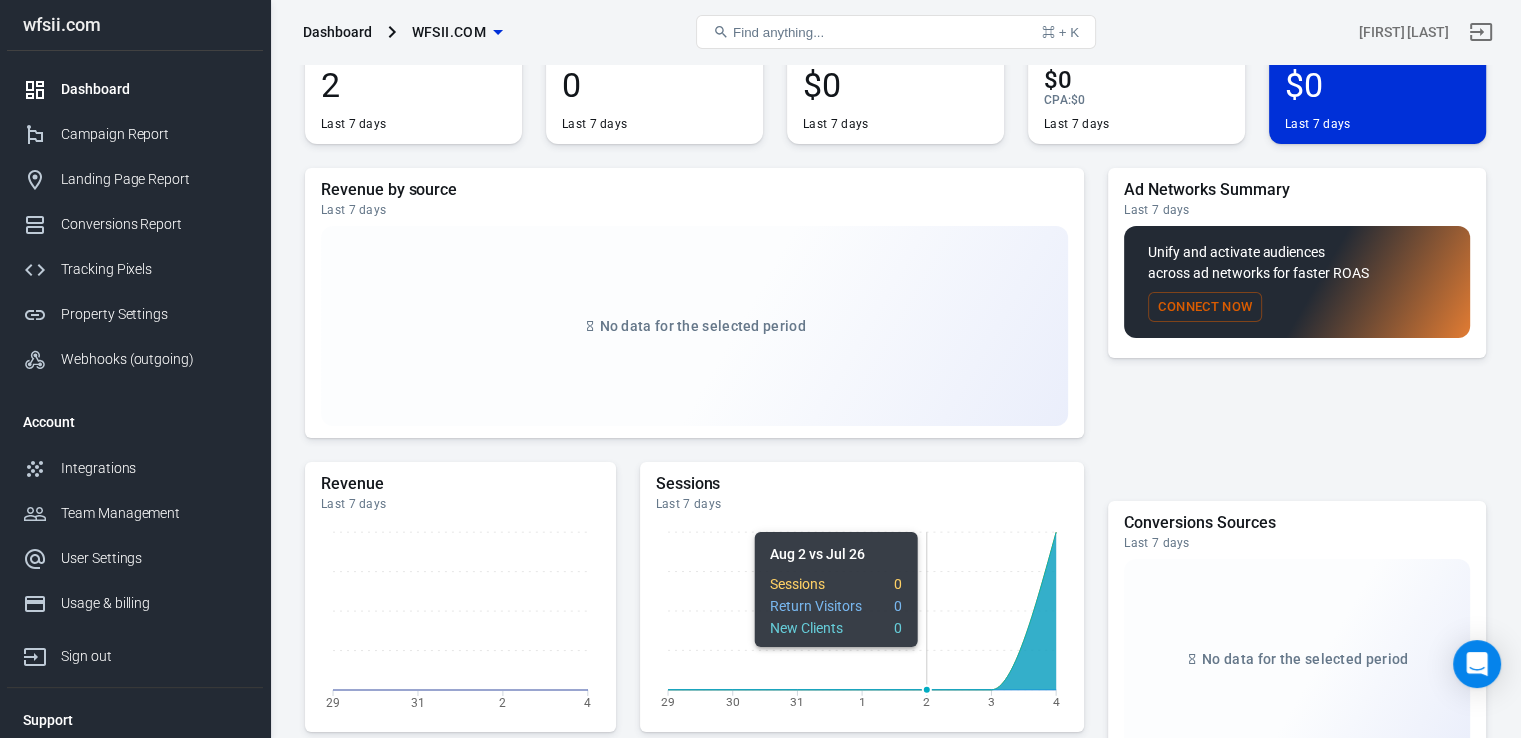scroll, scrollTop: 0, scrollLeft: 0, axis: both 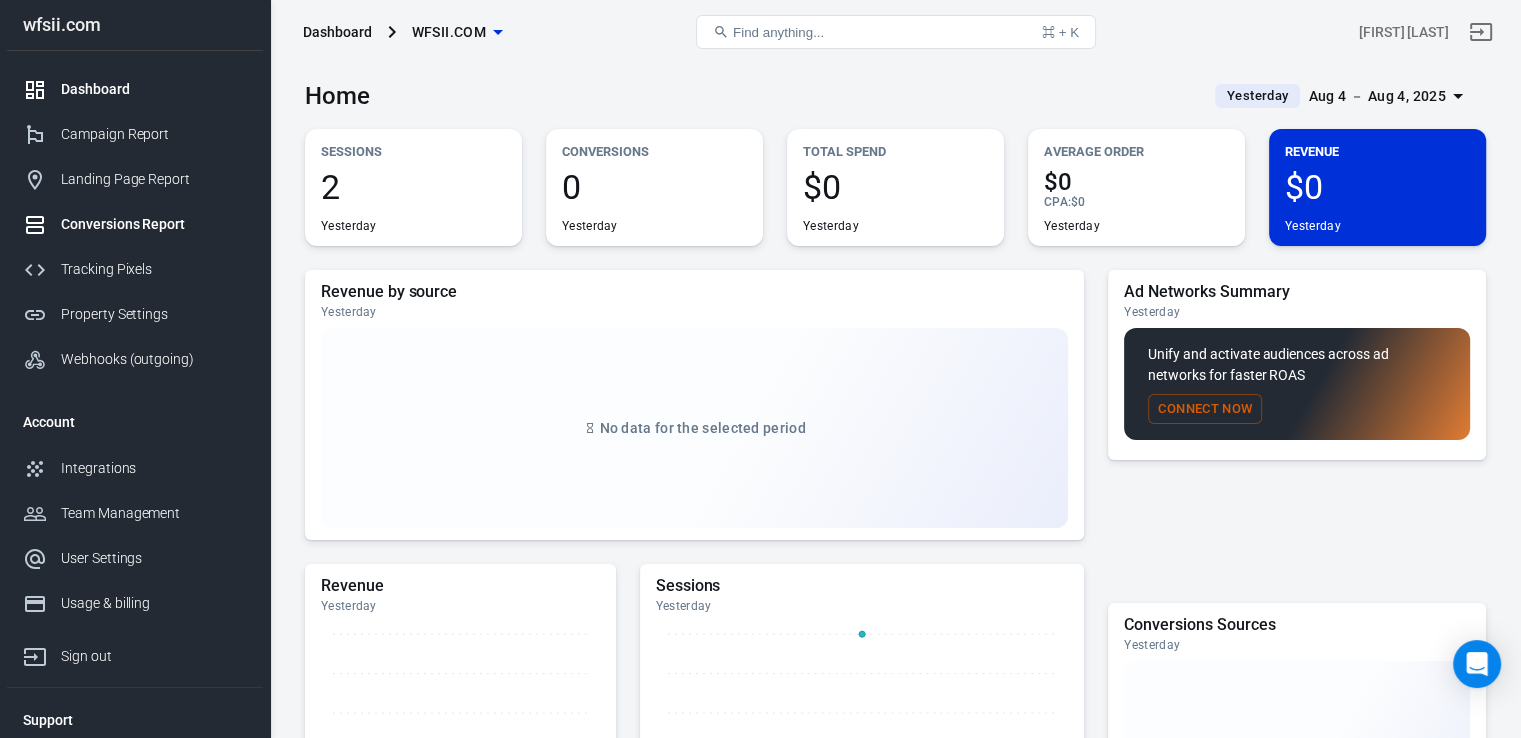 click on "Conversions Report" at bounding box center [154, 224] 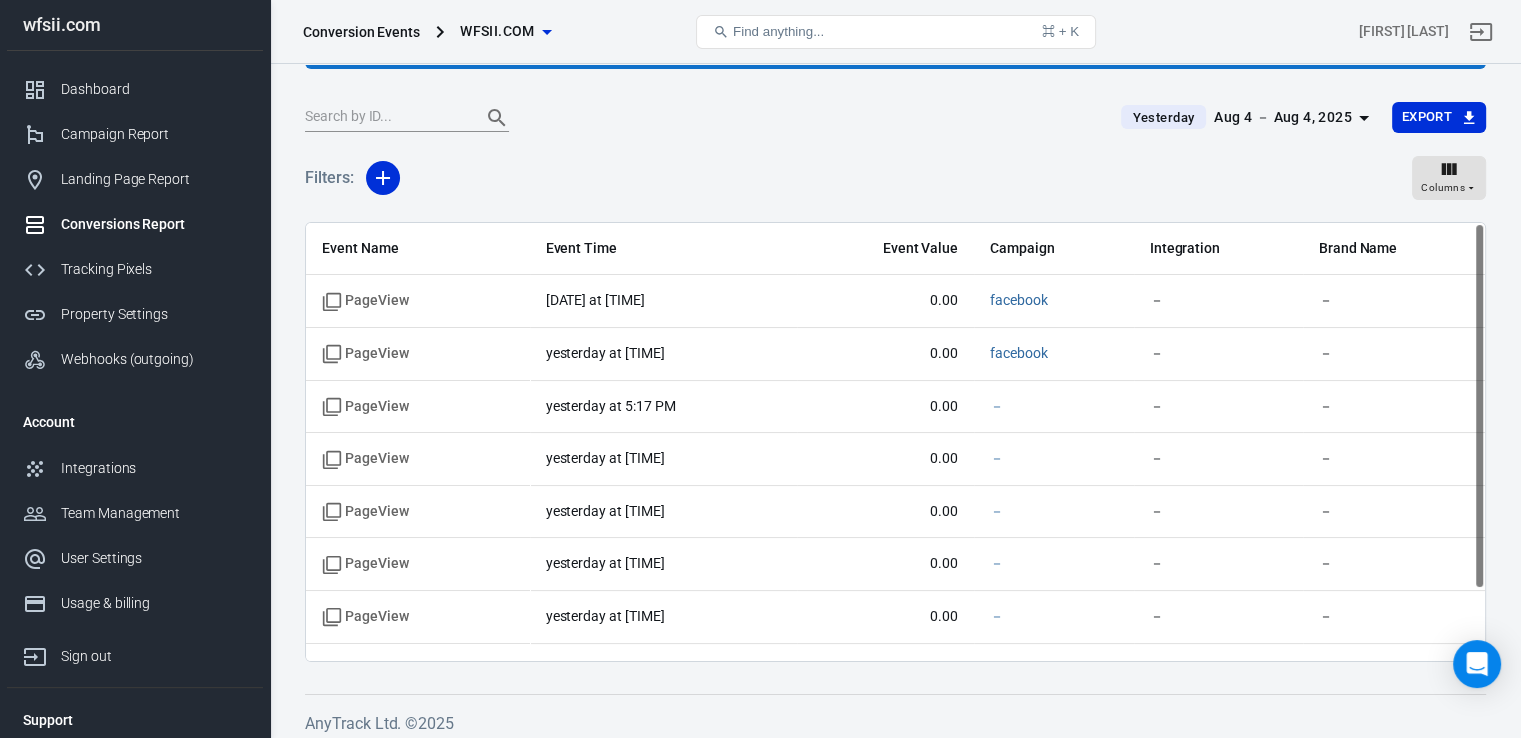scroll, scrollTop: 166, scrollLeft: 0, axis: vertical 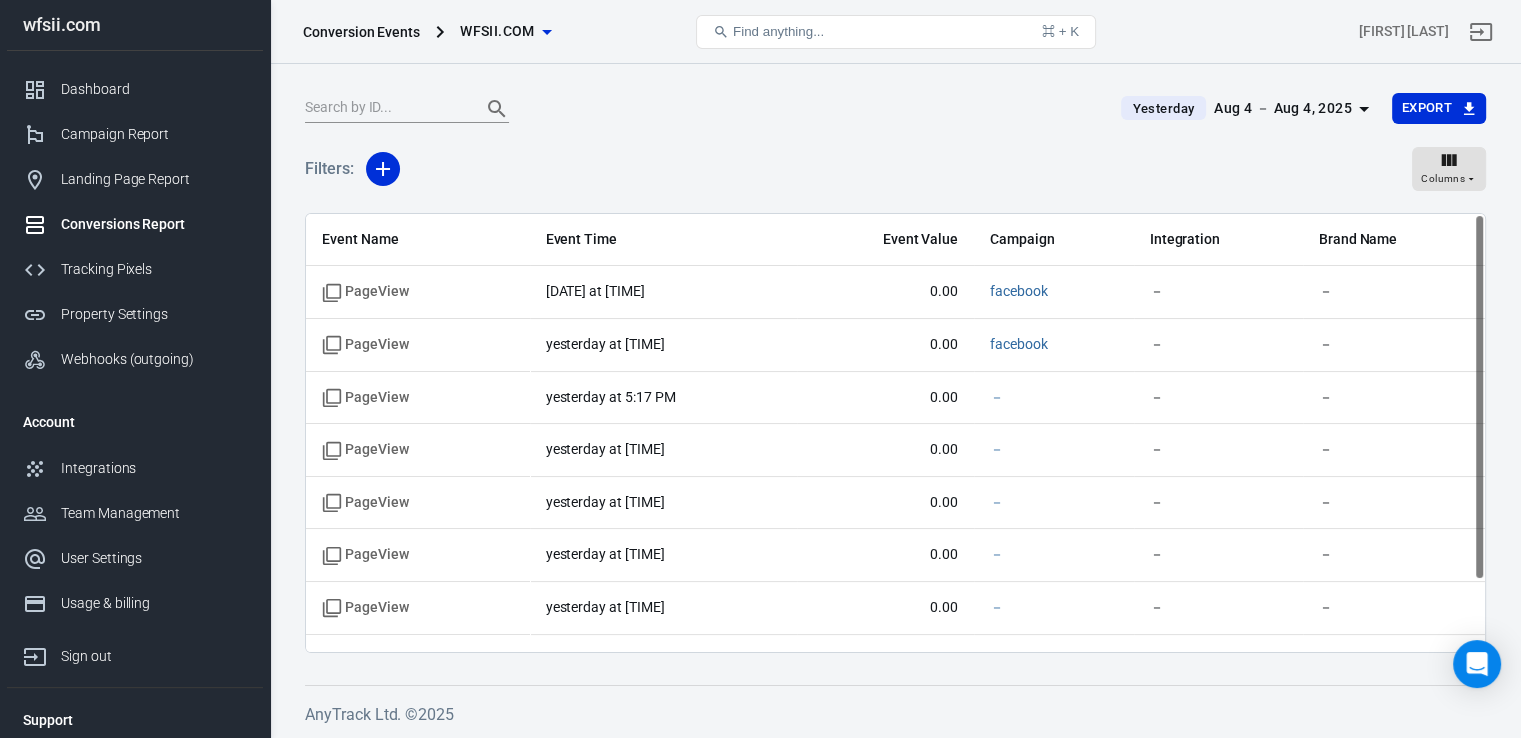 click at bounding box center (701, 109) 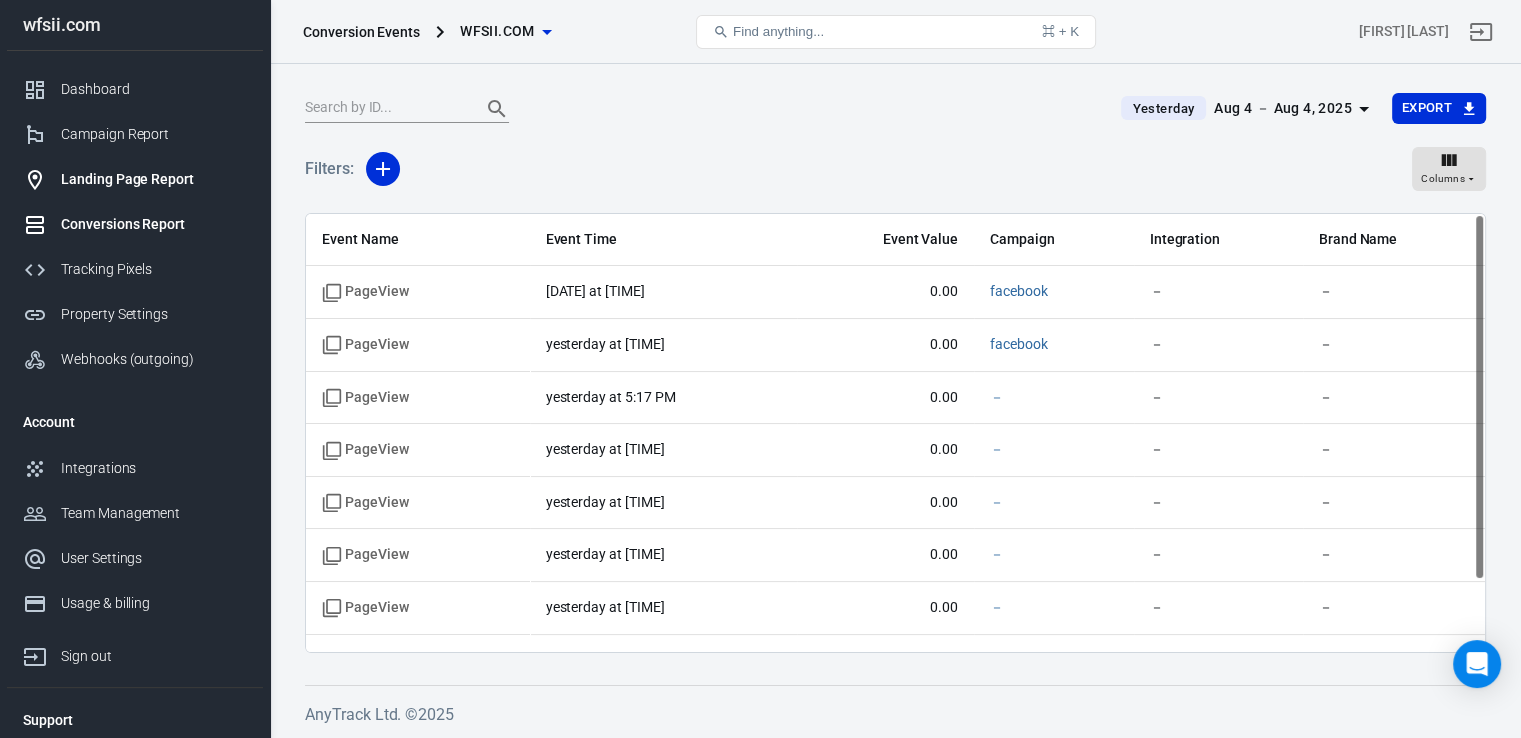 click on "Landing Page Report" at bounding box center (154, 179) 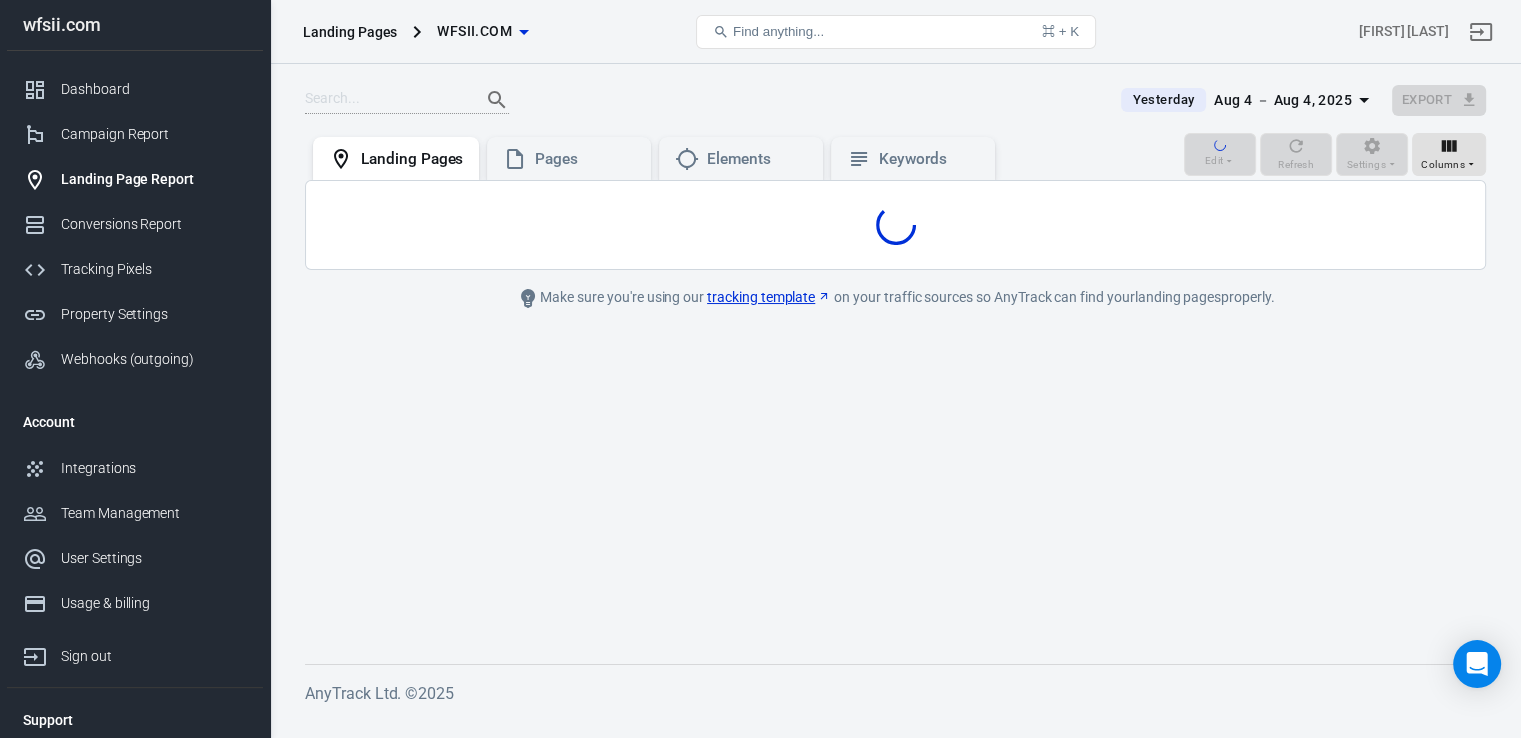 scroll, scrollTop: 0, scrollLeft: 0, axis: both 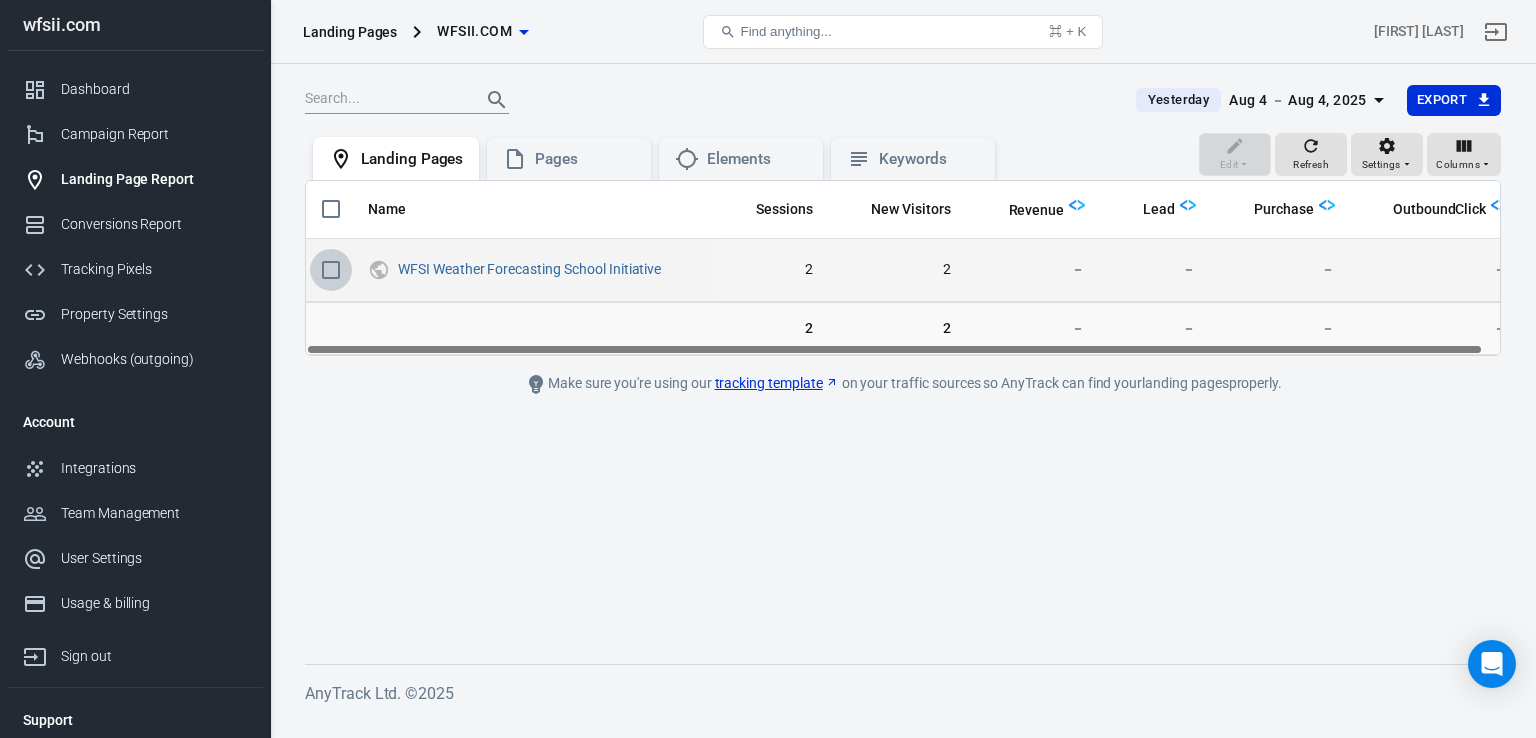 click at bounding box center (331, 270) 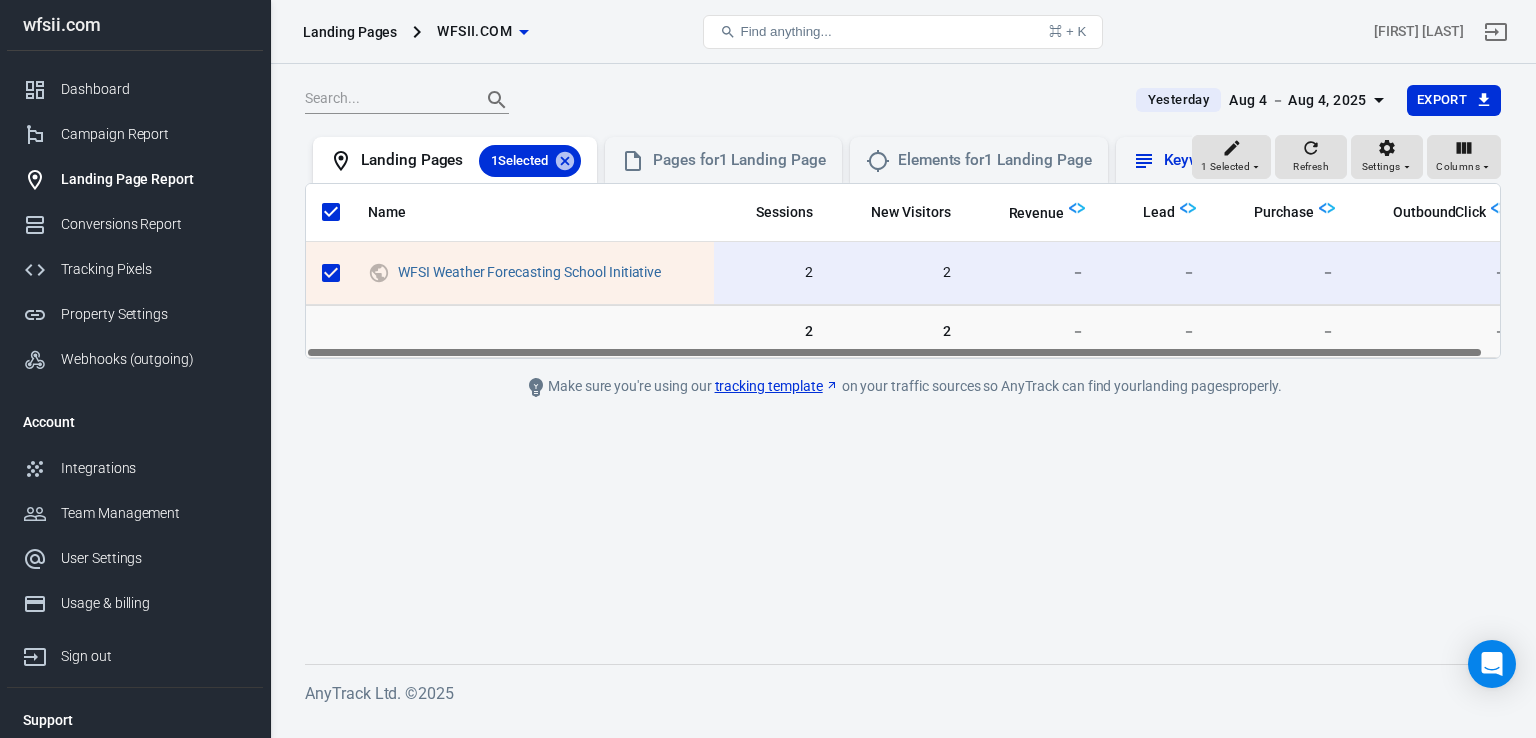 click 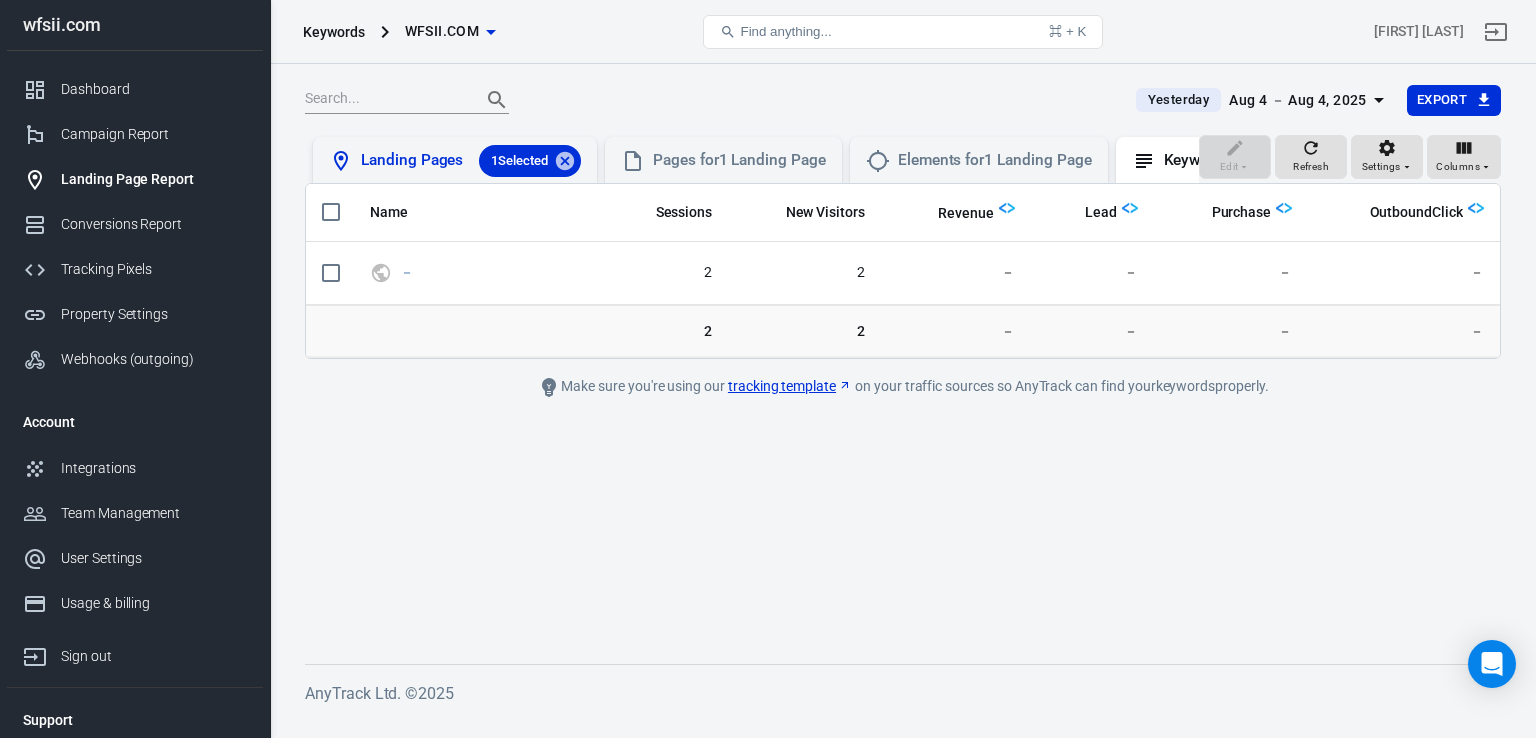 click on "Landing Pages 1  Selected" at bounding box center [471, 161] 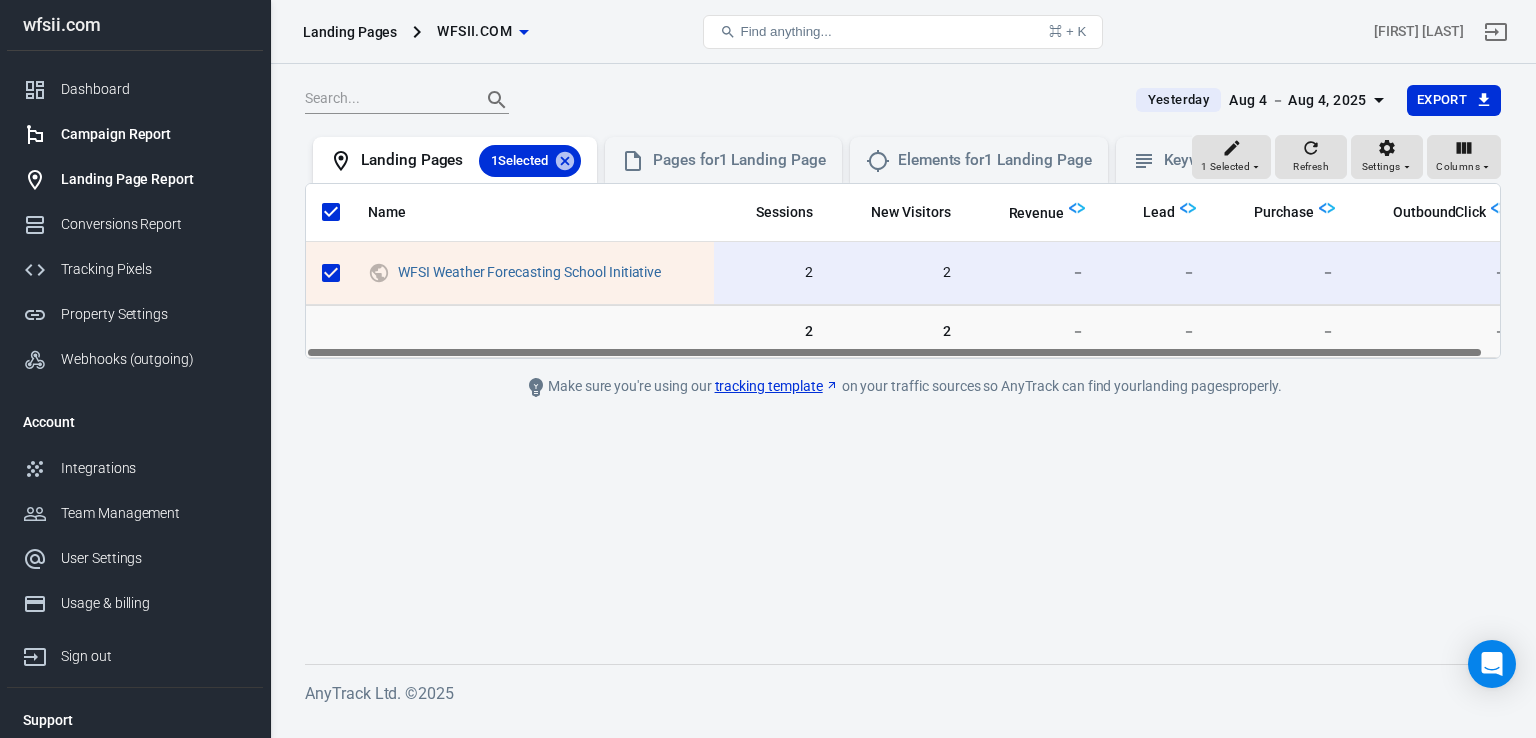 click on "Campaign Report" at bounding box center [154, 134] 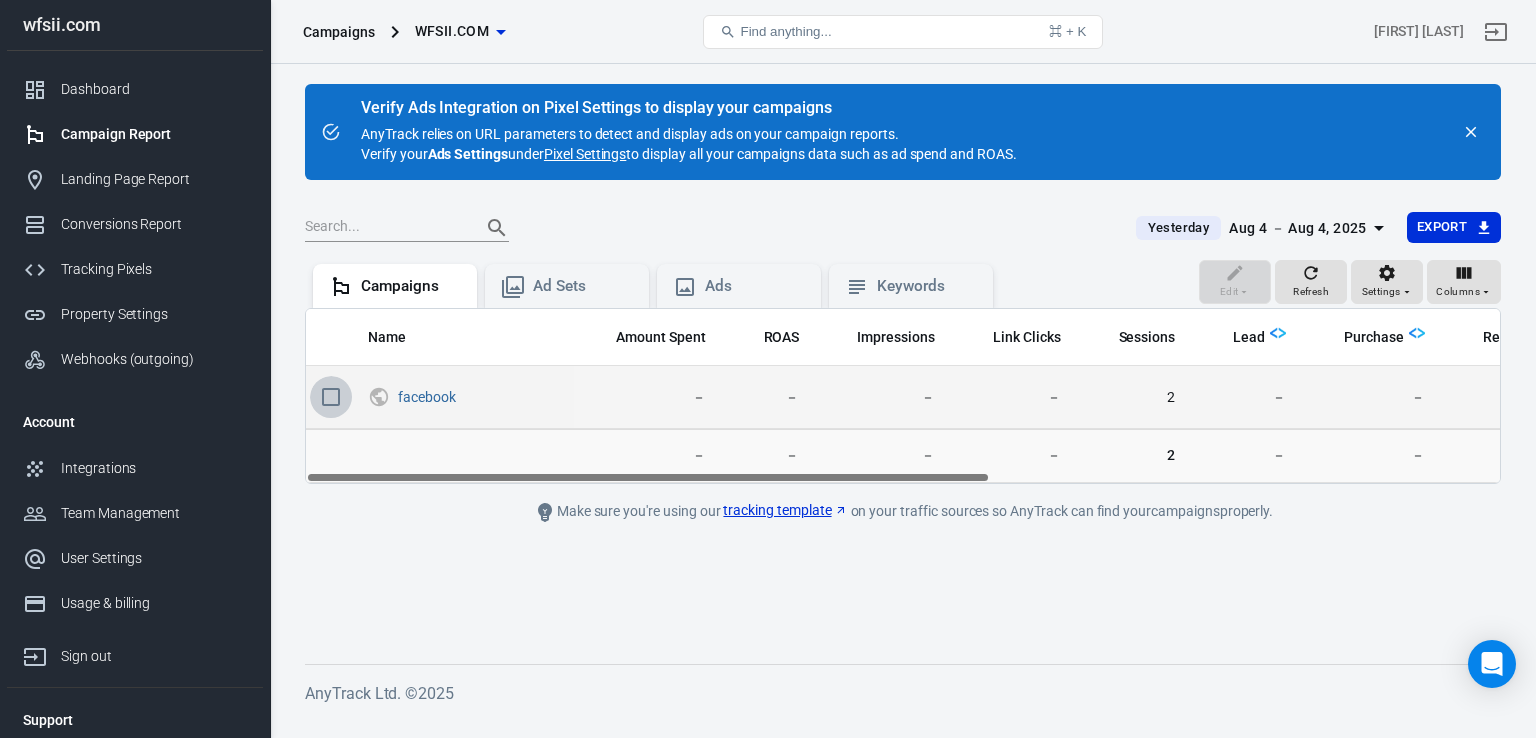 click at bounding box center [331, 397] 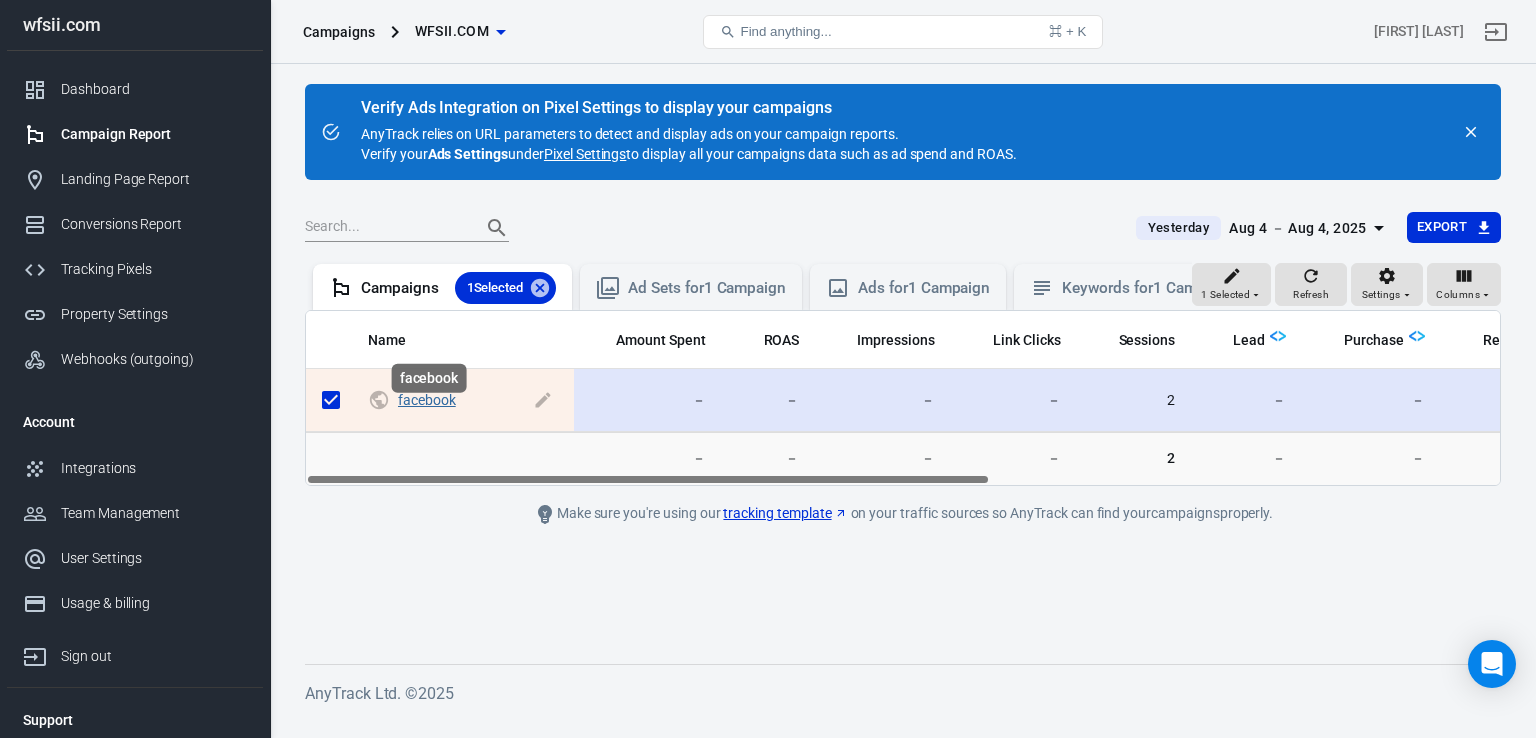 click on "facebook" at bounding box center [427, 400] 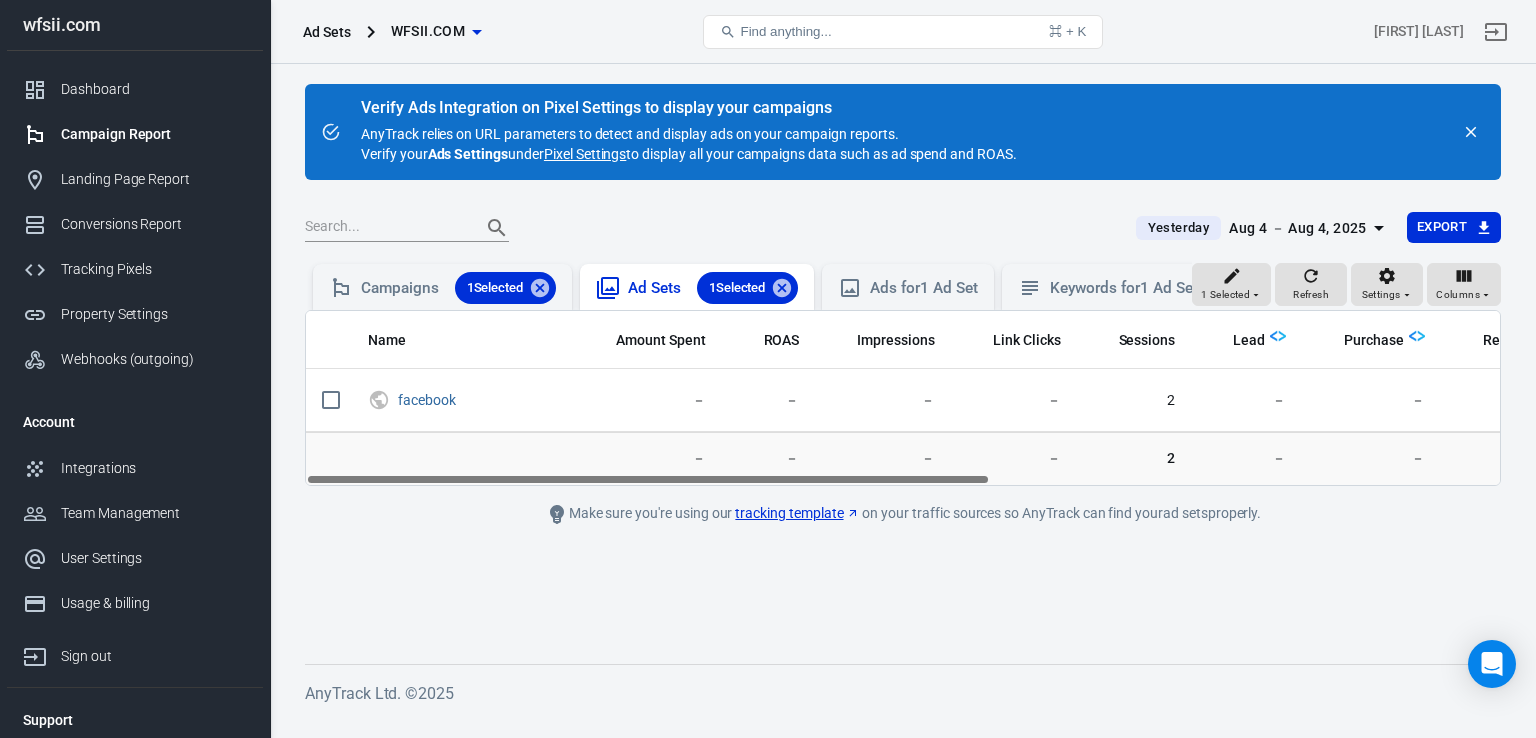 click on "Ad Sets 1 Selected" at bounding box center (713, 288) 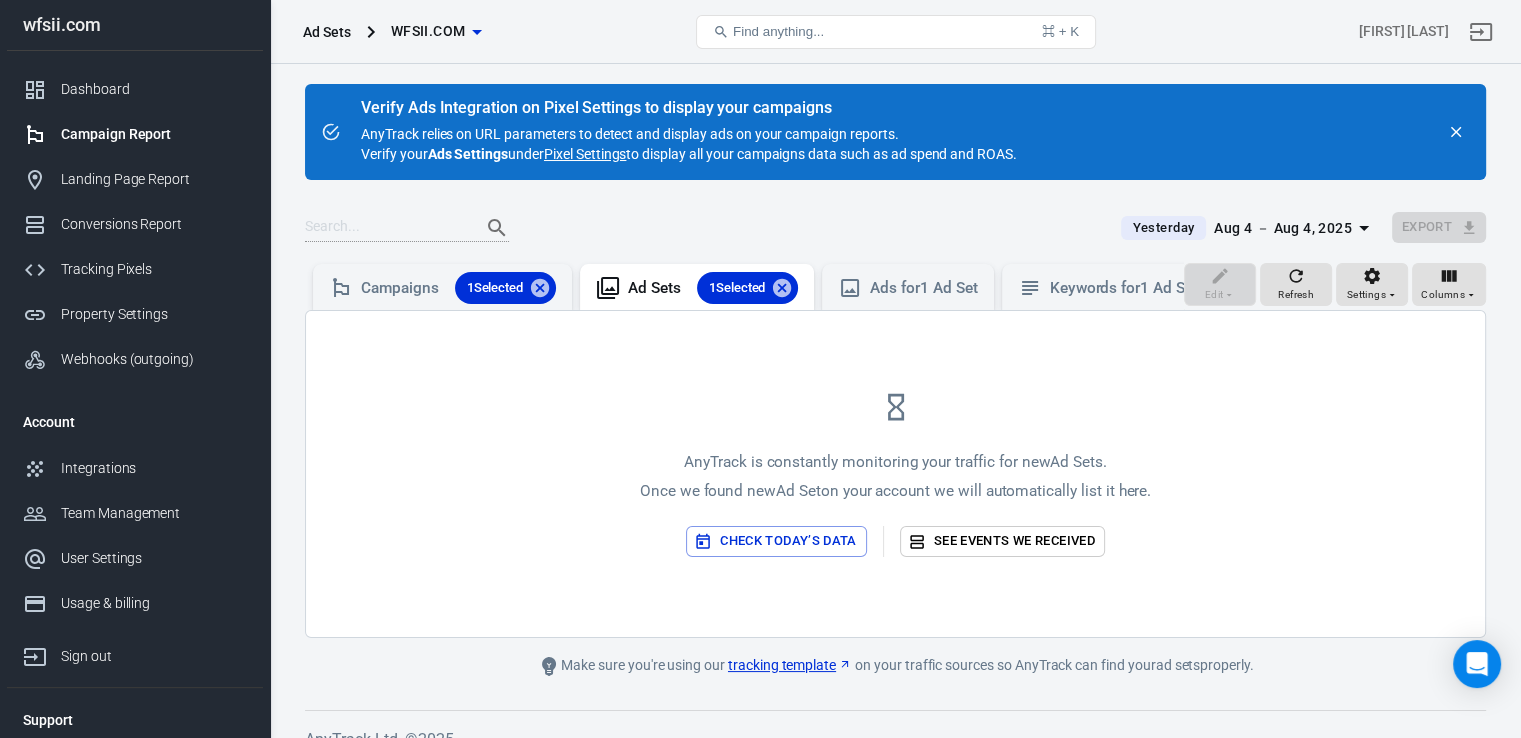 click on "Check today’s data" at bounding box center [776, 541] 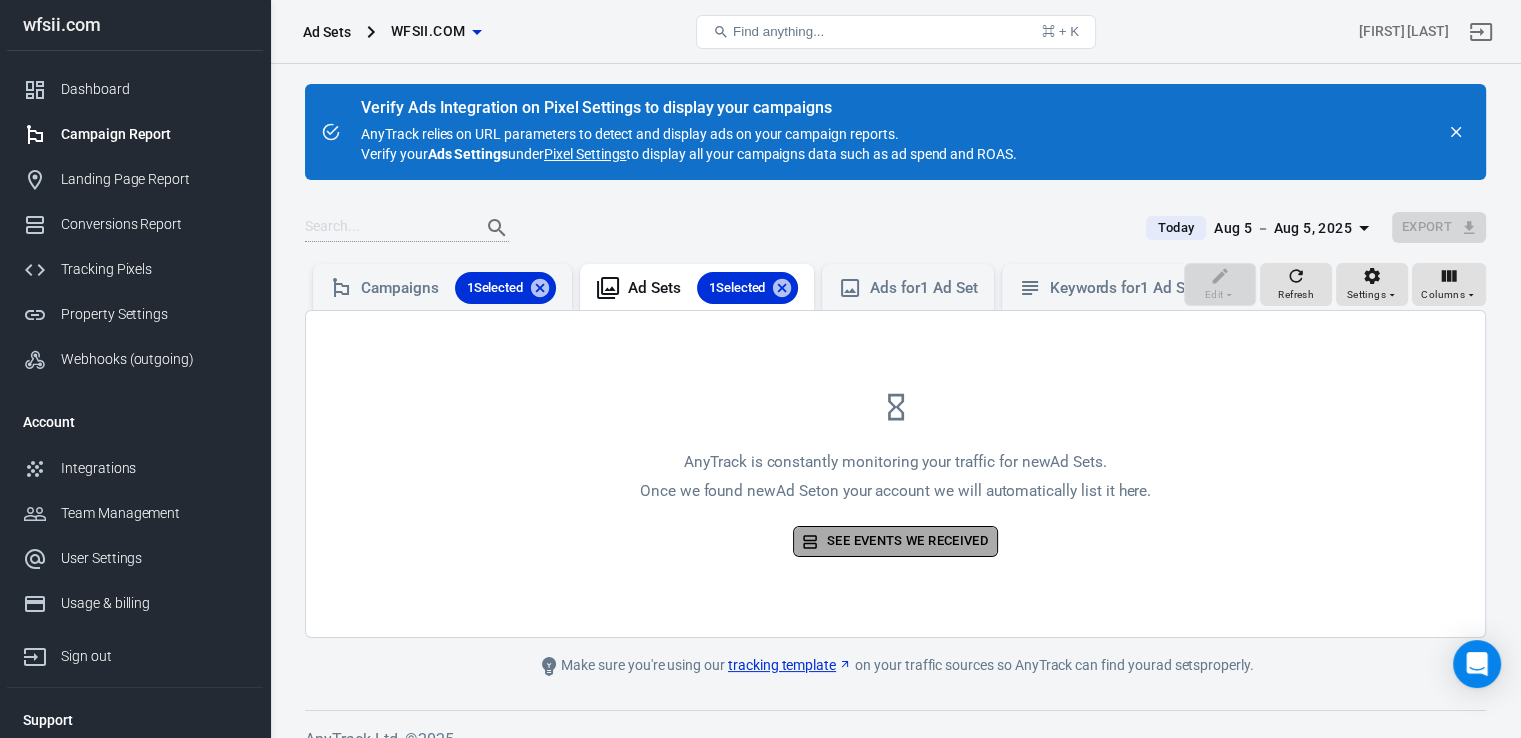 click on "See events we received" at bounding box center [895, 541] 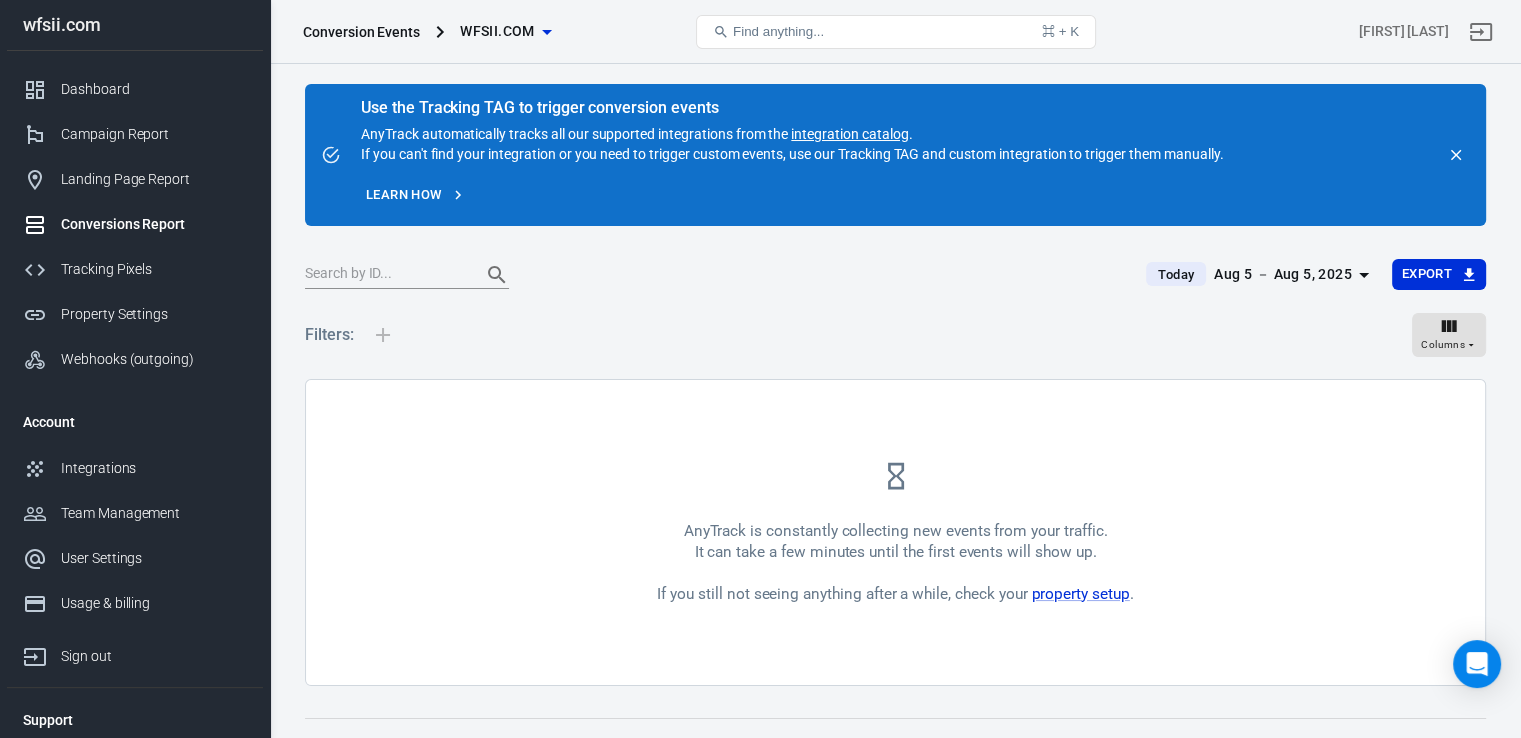 scroll, scrollTop: 33, scrollLeft: 0, axis: vertical 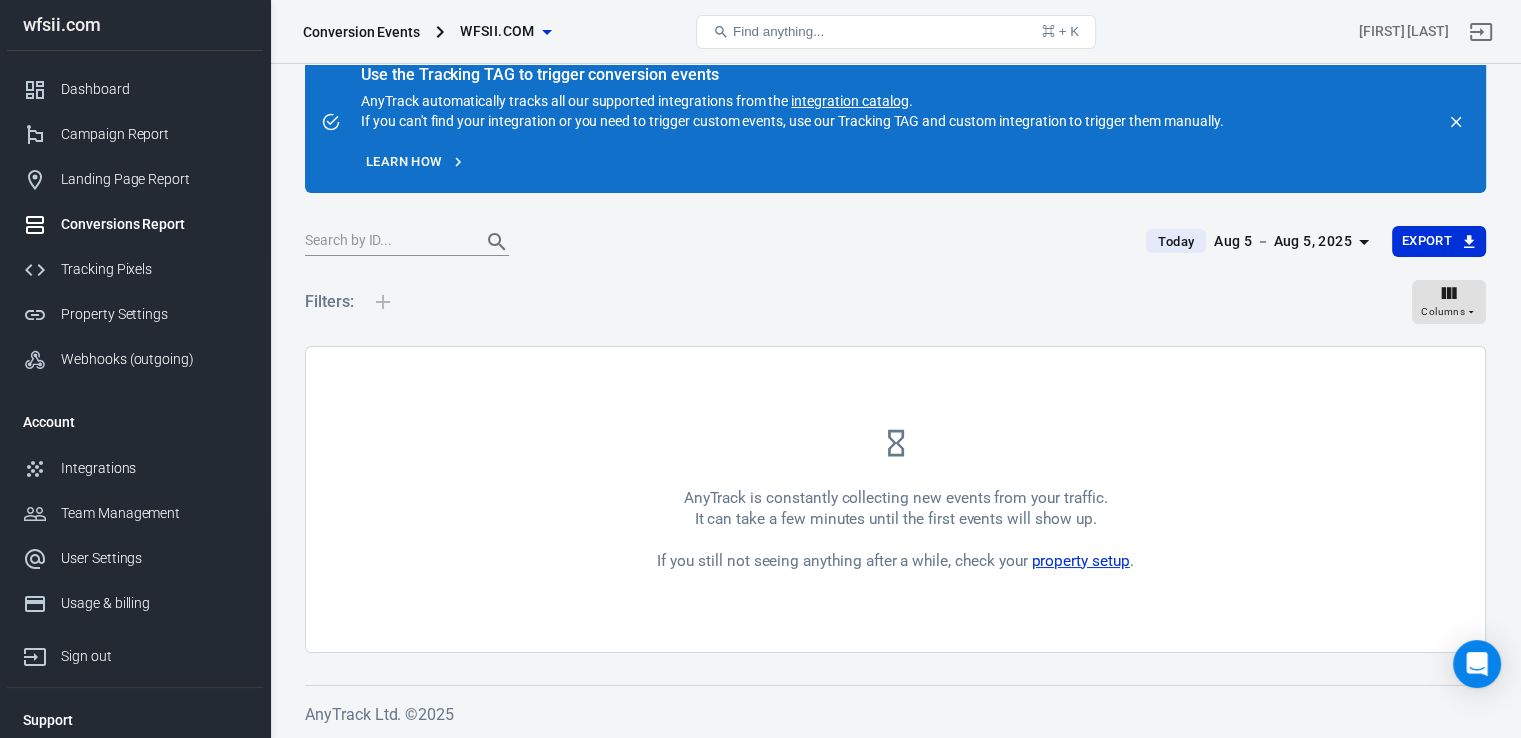 click on "property setup" at bounding box center (1080, 561) 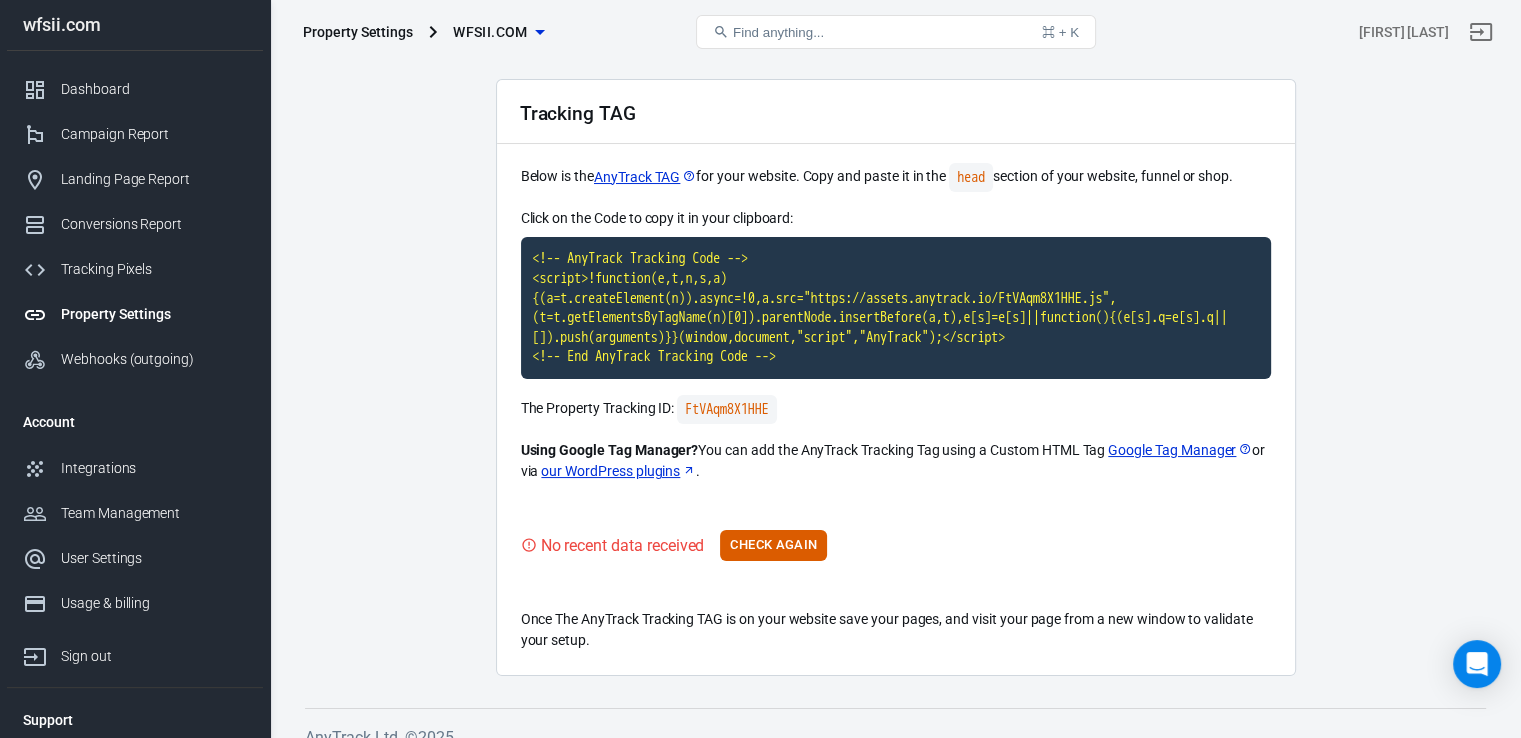 scroll, scrollTop: 84, scrollLeft: 0, axis: vertical 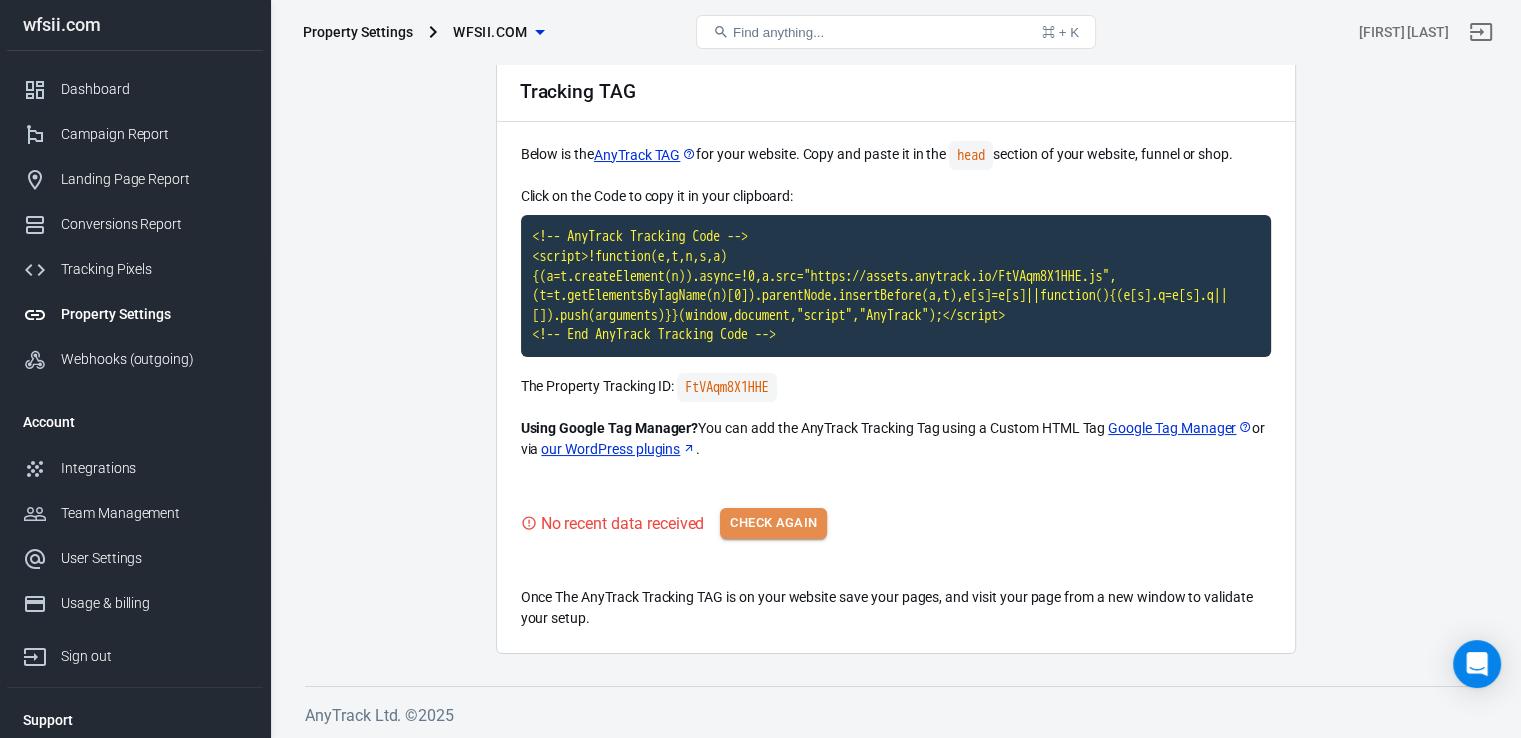 click on "Check Again" at bounding box center [773, 523] 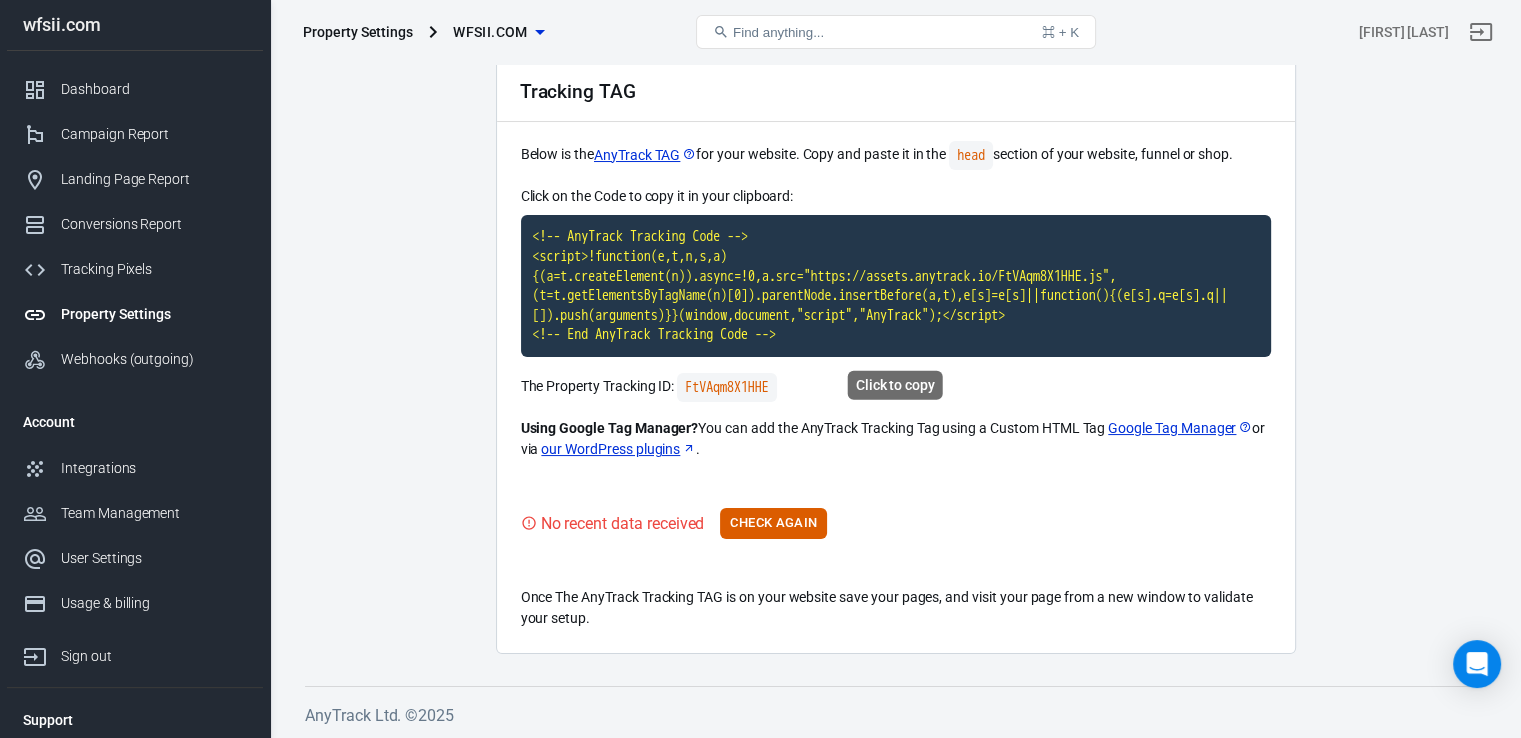 click on "<!-- AnyTrack Tracking Code -->
<script>!function(e,t,n,s,a){(a=t.createElement(n)).async=!0,a.src="https://assets.anytrack.io/FtVAqm8X1HHE.js",(t=t.getElementsByTagName(n)[0]).parentNode.insertBefore(a,t),e[s]=e[s]||function(){(e[s].q=e[s].q||[]).push(arguments)}}(window,document,"script","AnyTrack");</script>
<!-- End AnyTrack Tracking Code -->" at bounding box center (896, 286) 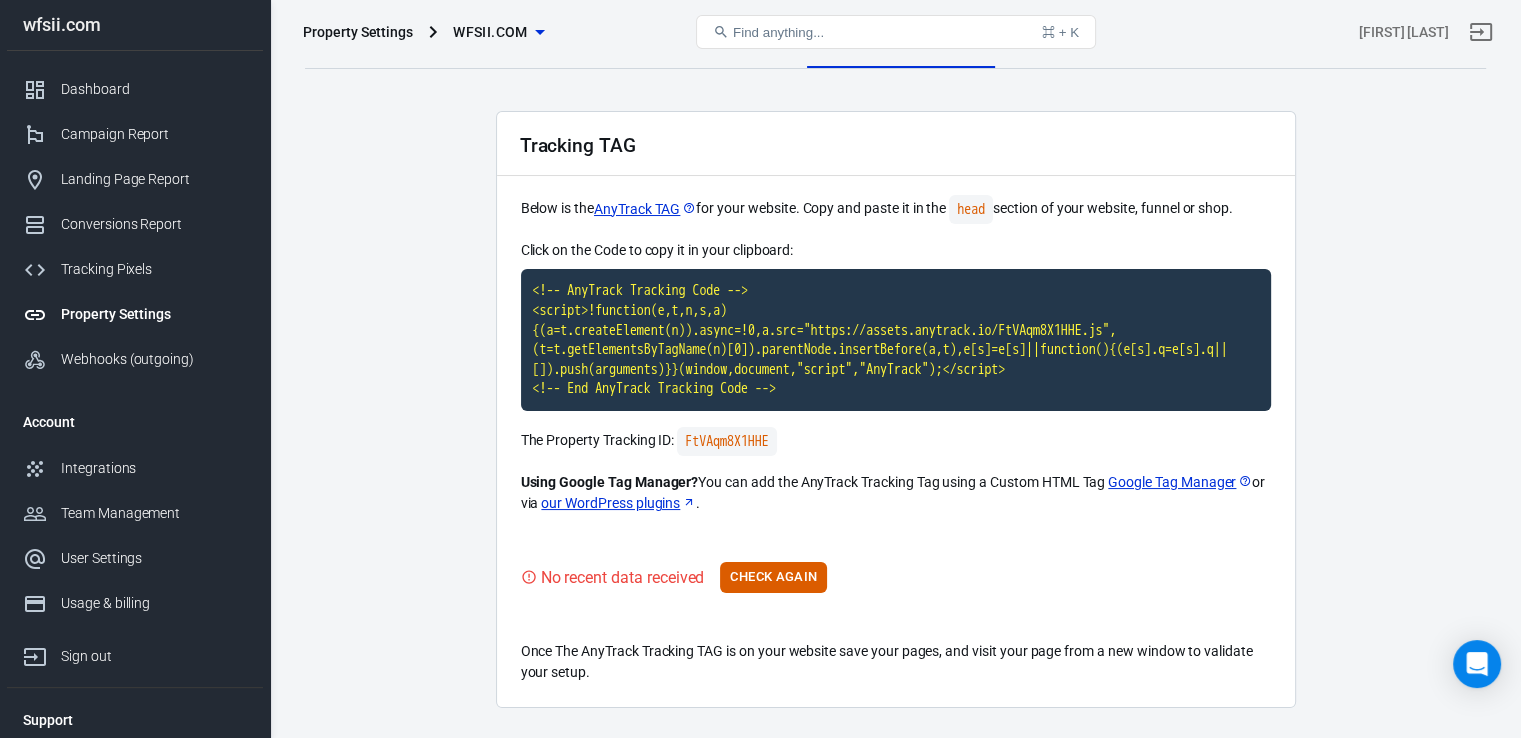 scroll, scrollTop: 0, scrollLeft: 0, axis: both 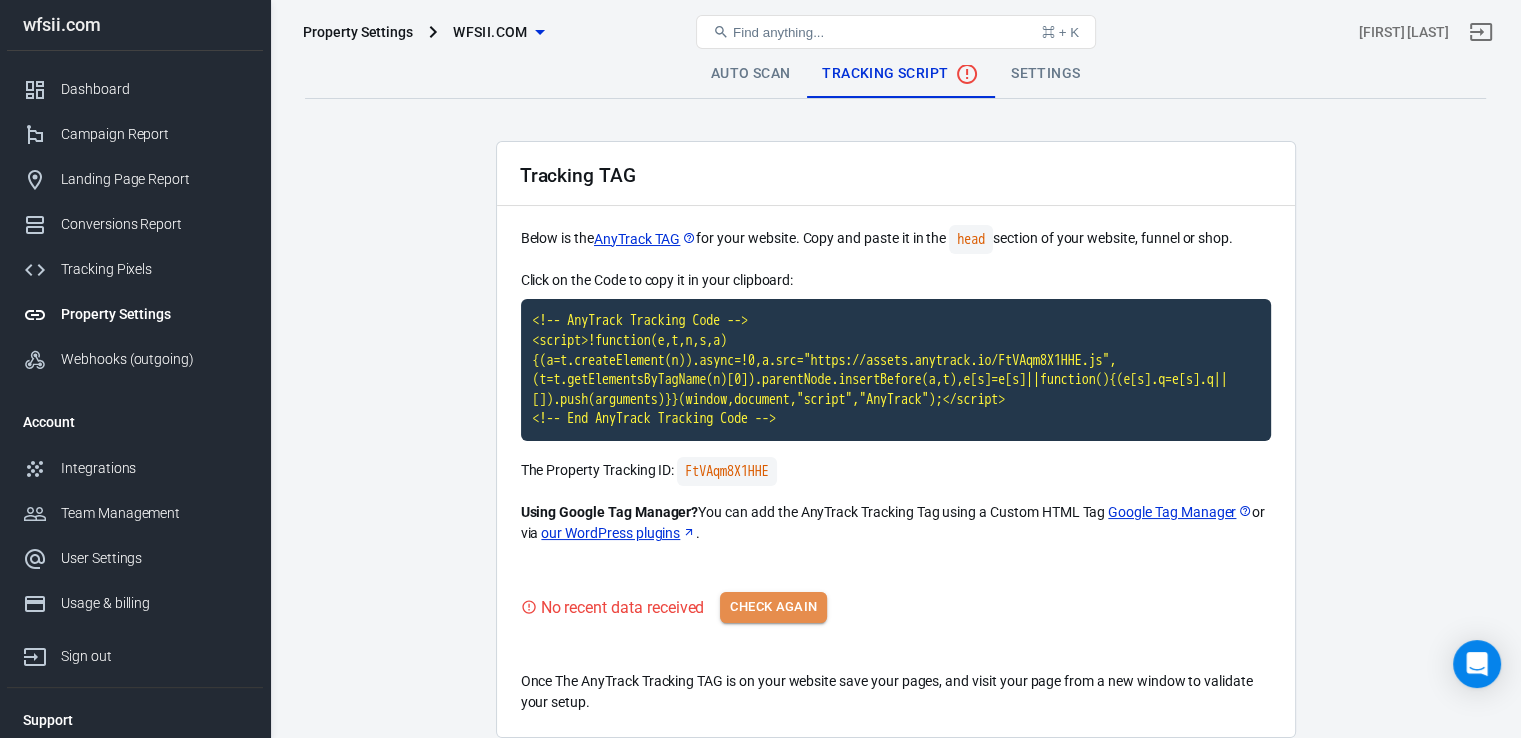 click on "Check Again" at bounding box center (773, 607) 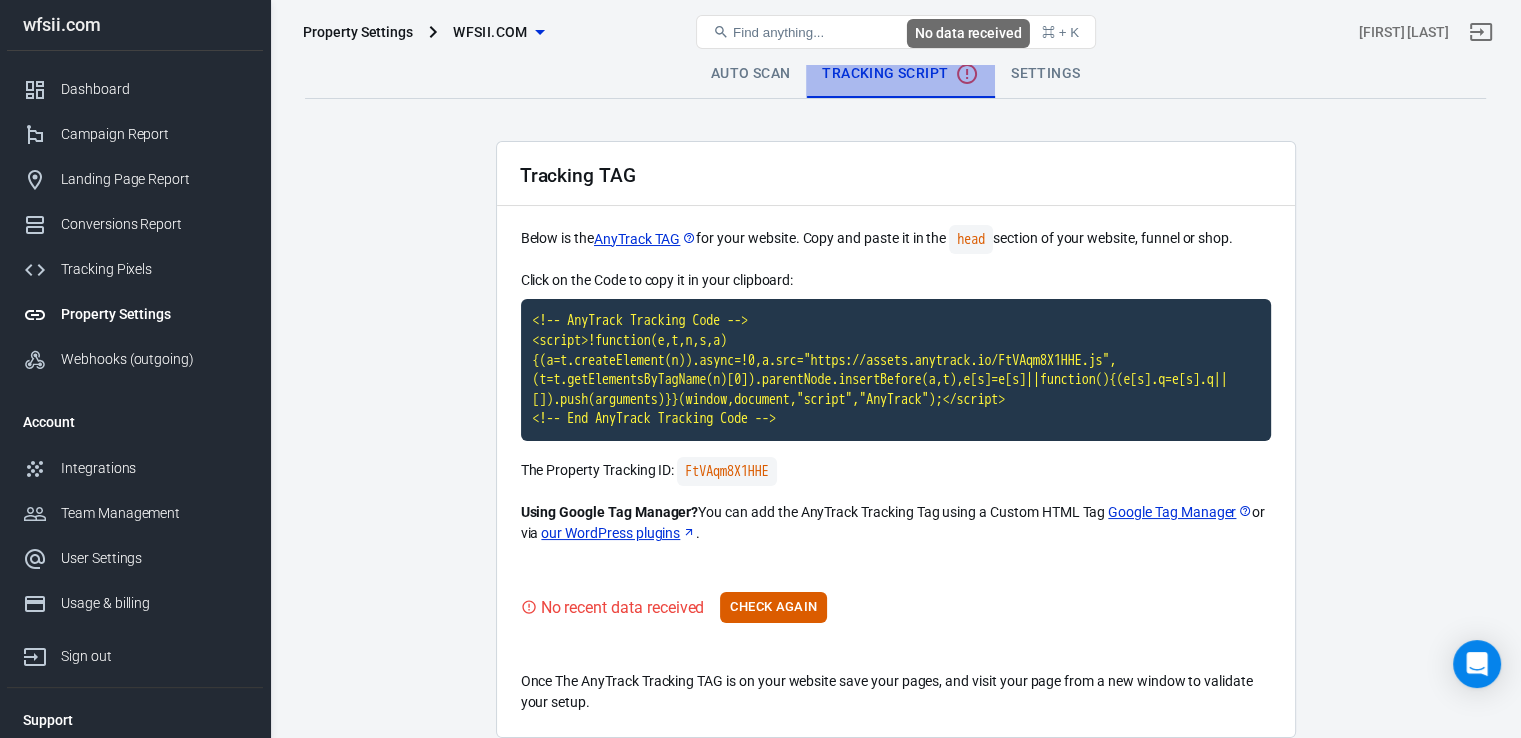 click 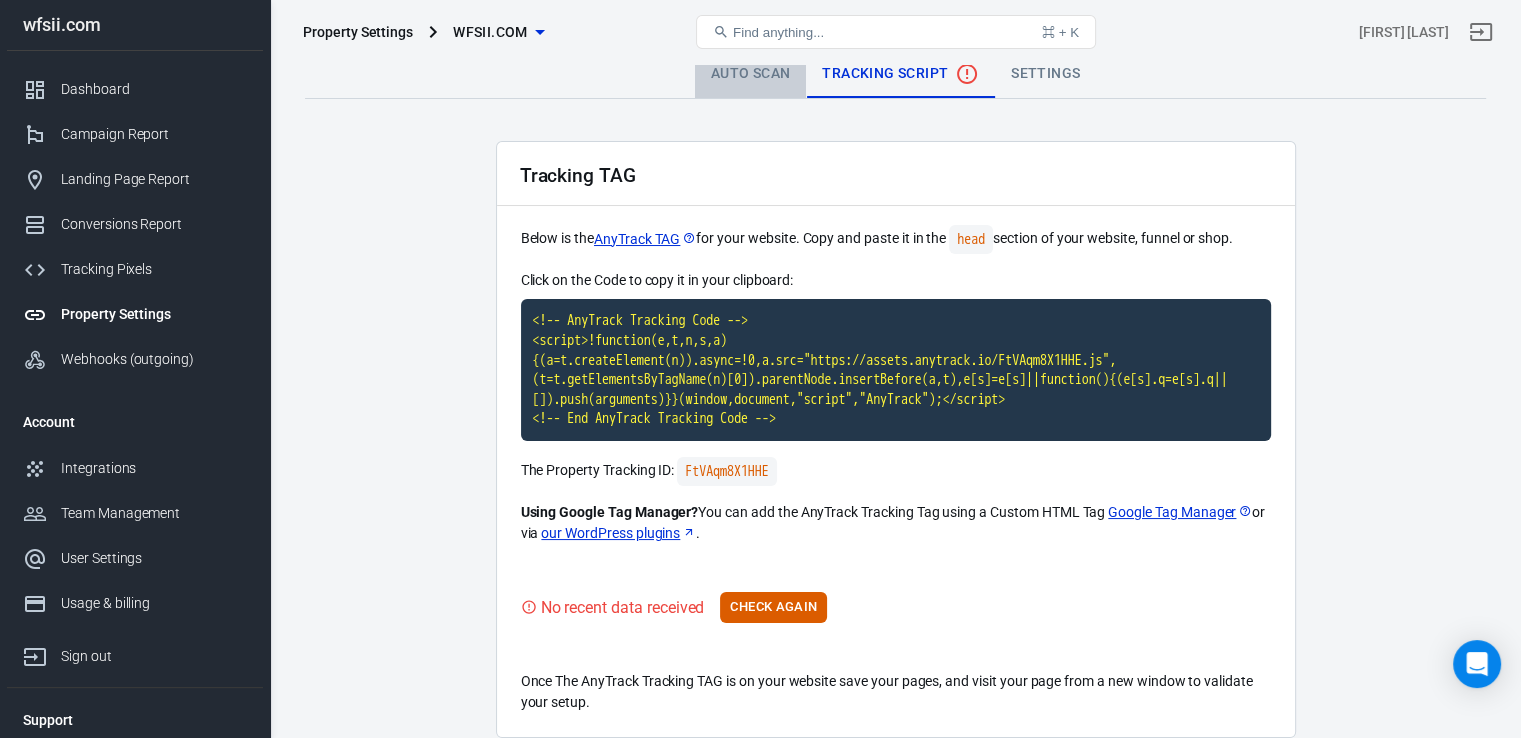 click on "Auto Scan" at bounding box center [751, 74] 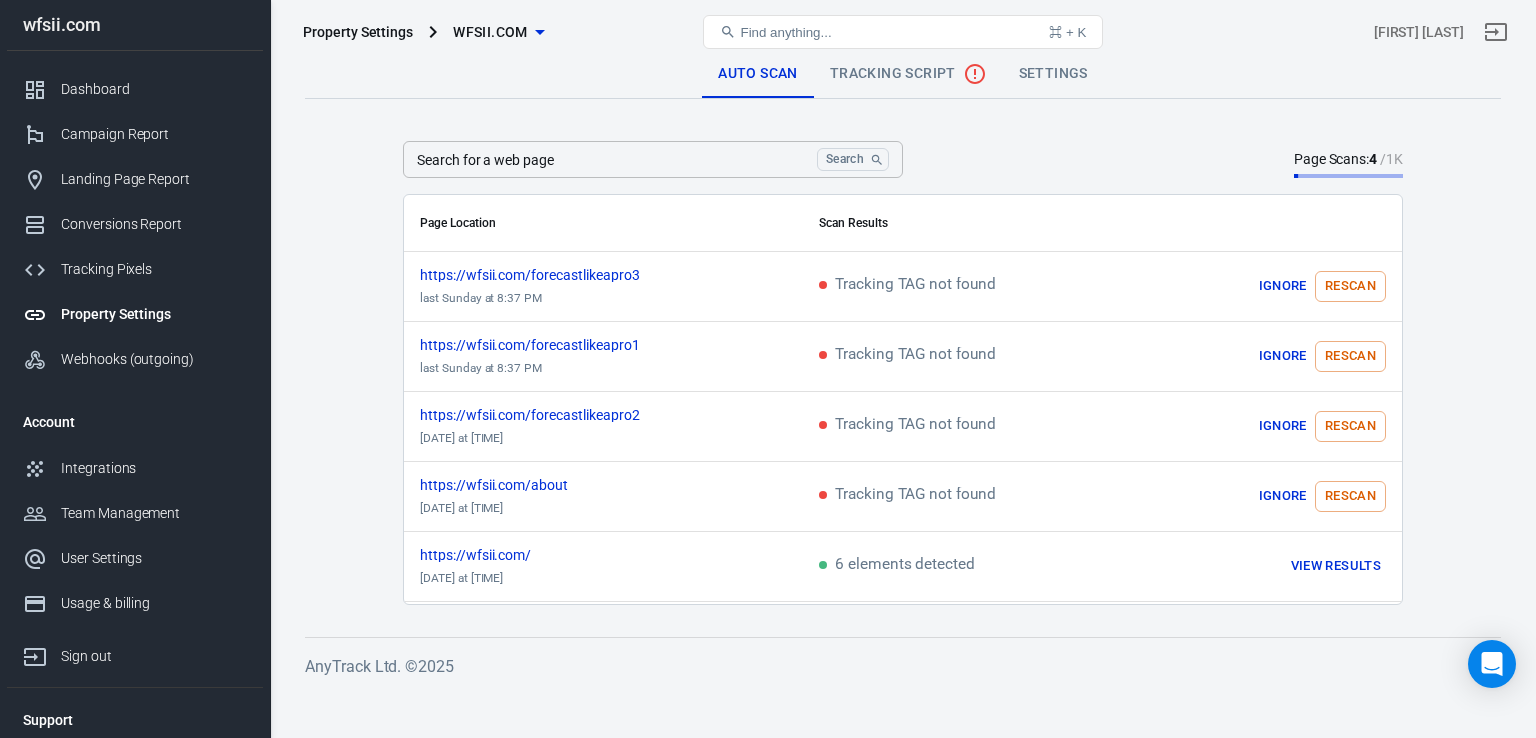 click on "Search for a web page" at bounding box center (606, 159) 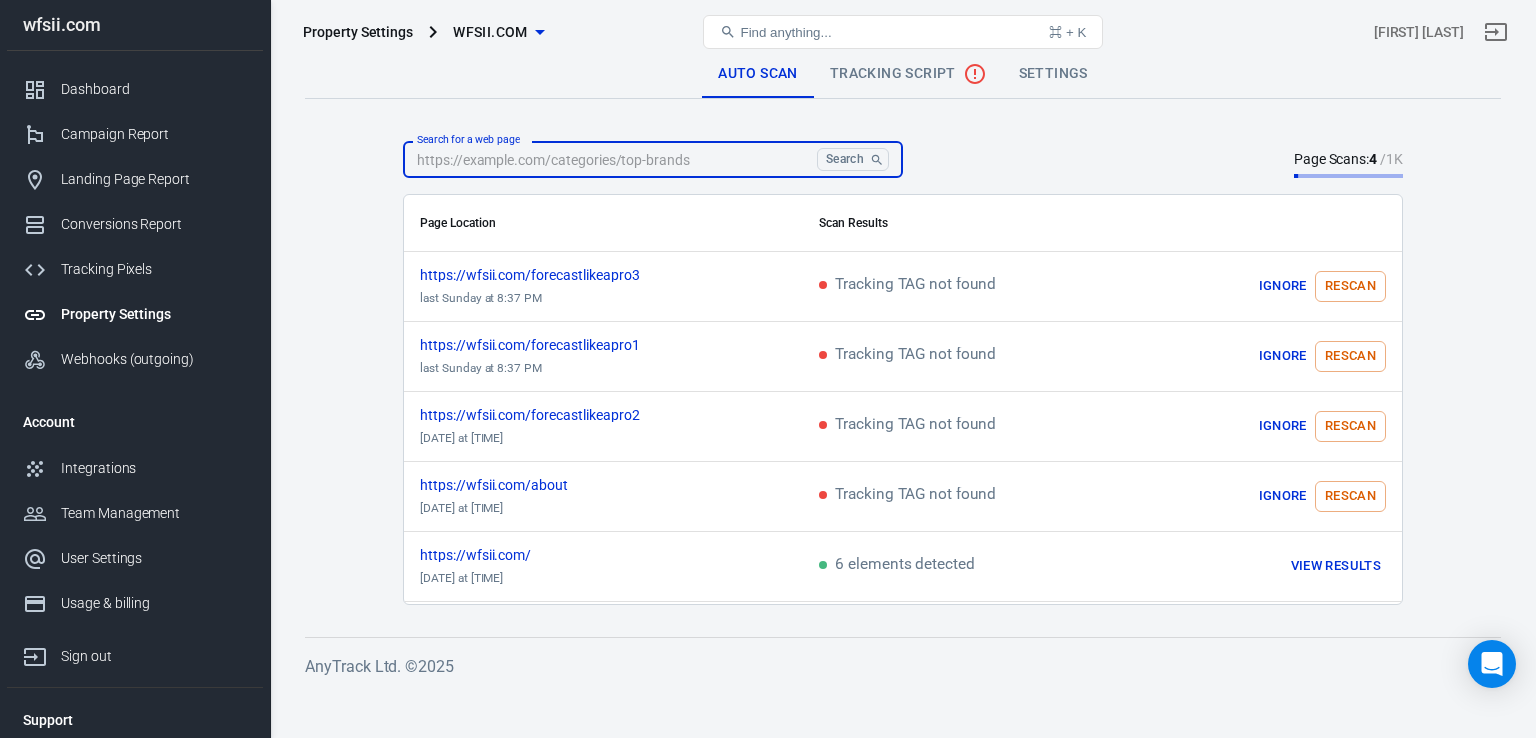 click on "Search for a web page" at bounding box center (606, 159) 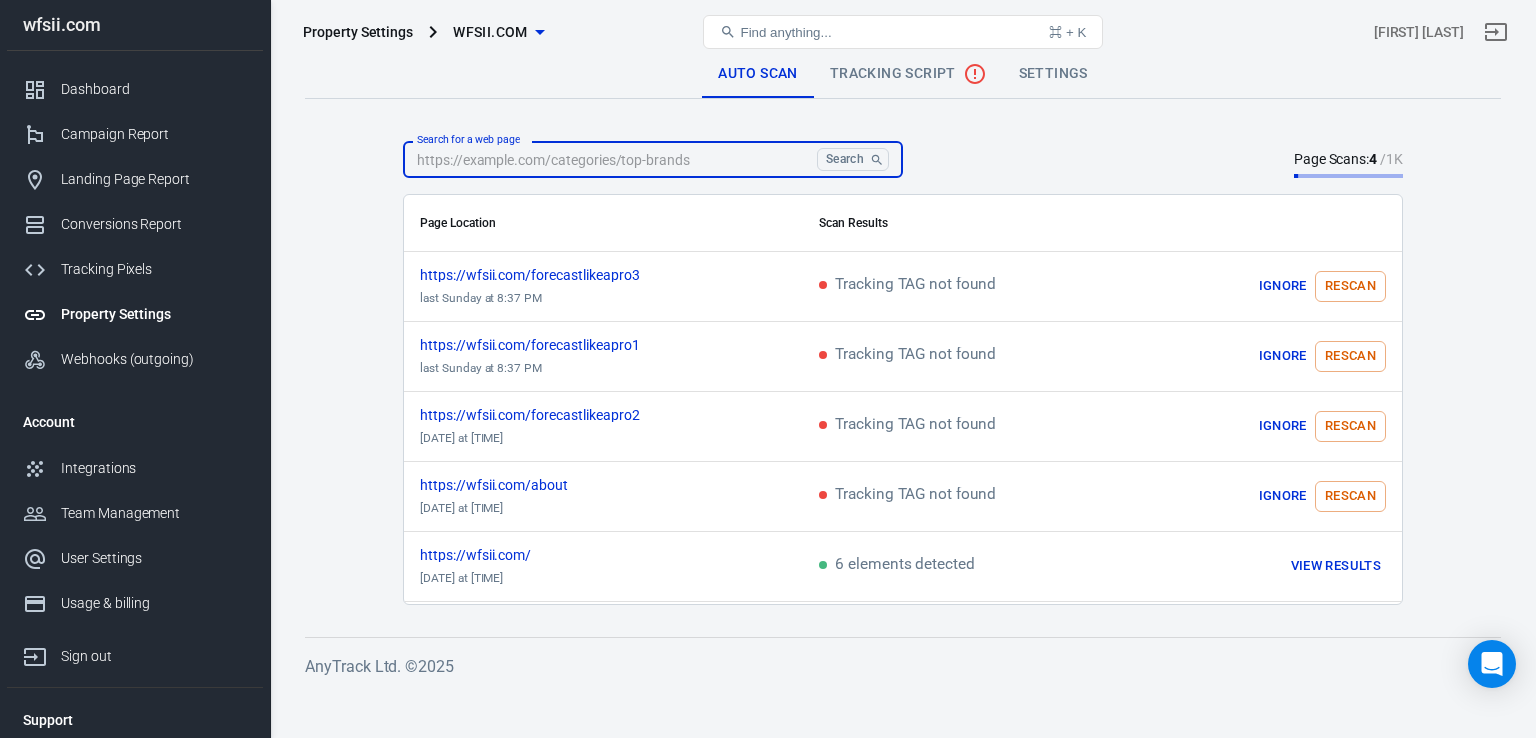 paste on "https://wfsii.com/full_course" 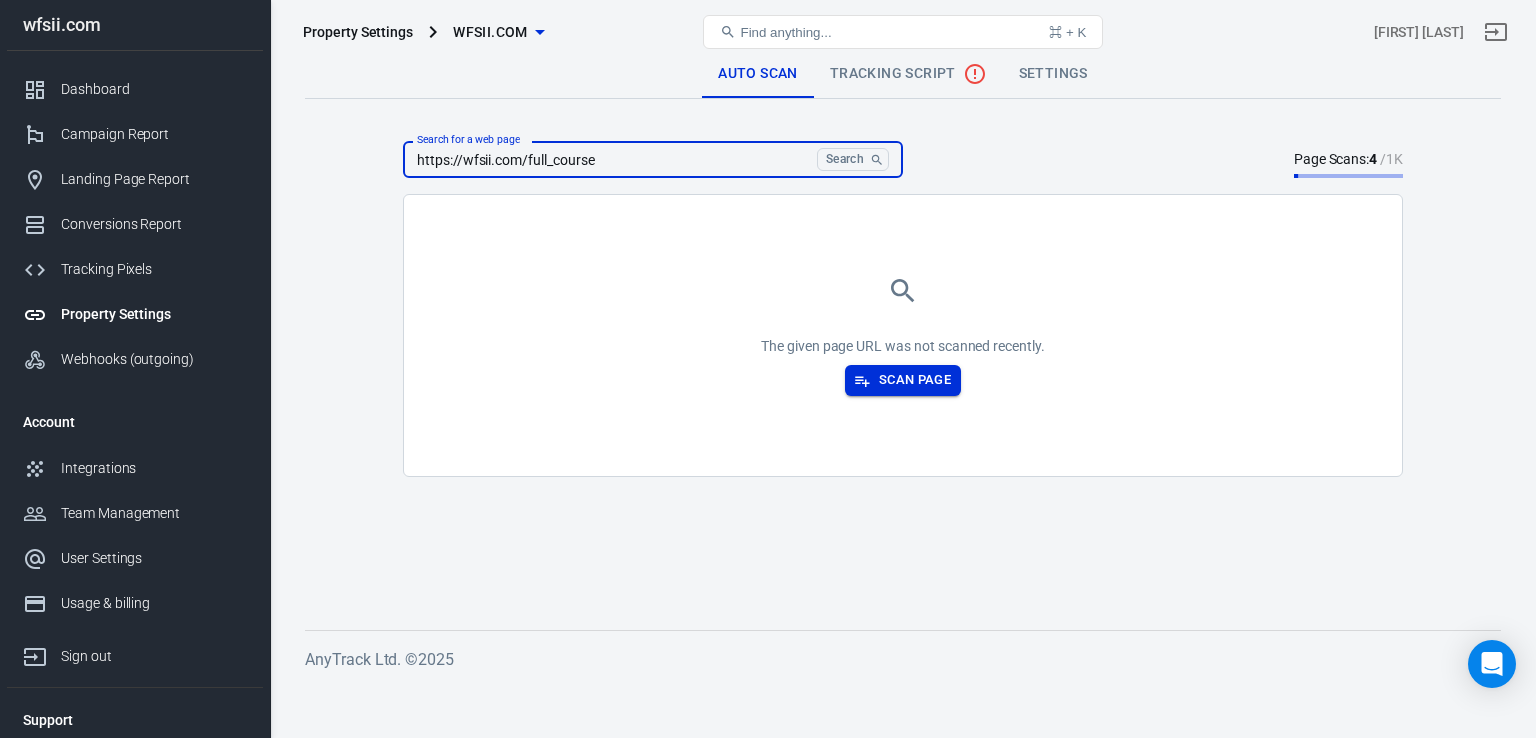 type on "https://wfsii.com/full_course" 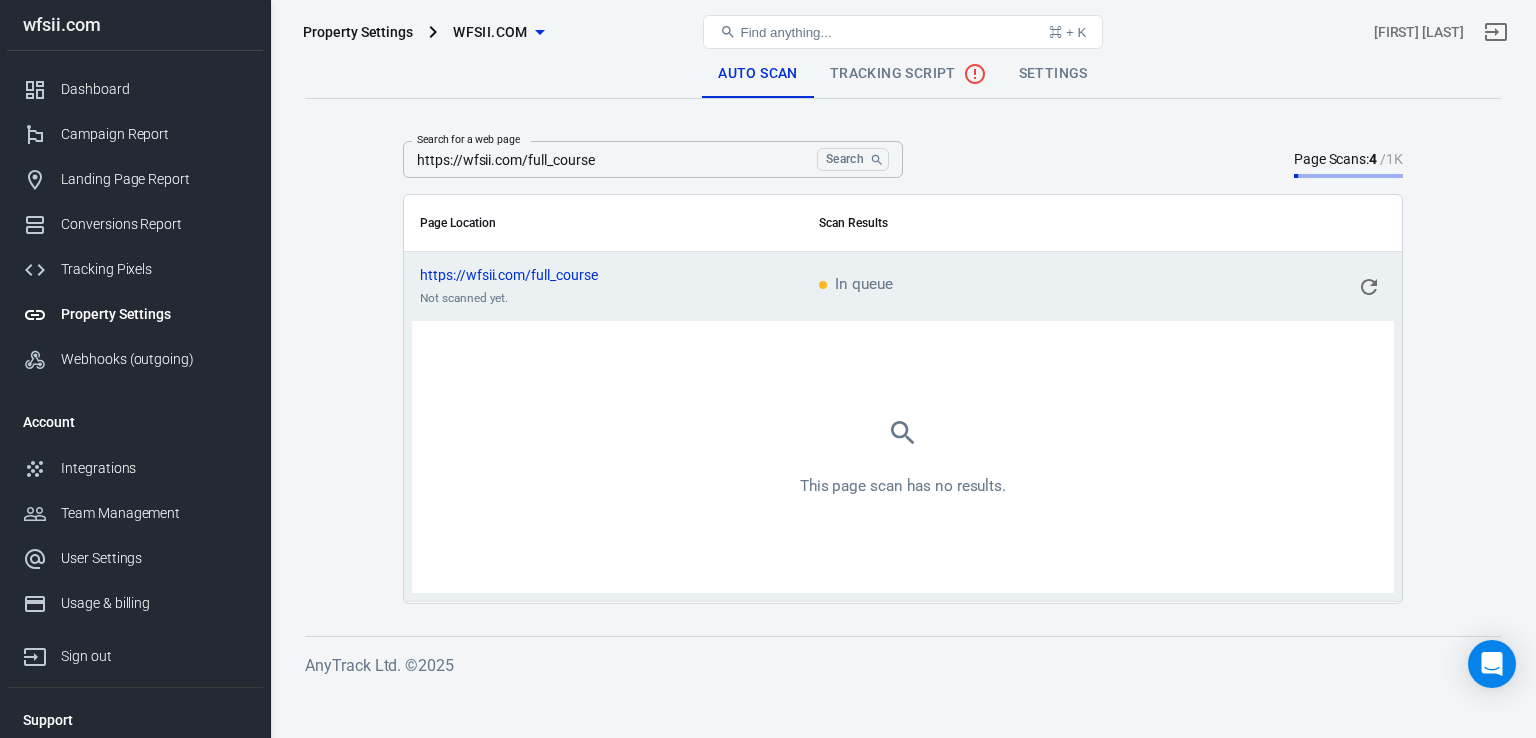 click on "Tracking Script" at bounding box center (908, 74) 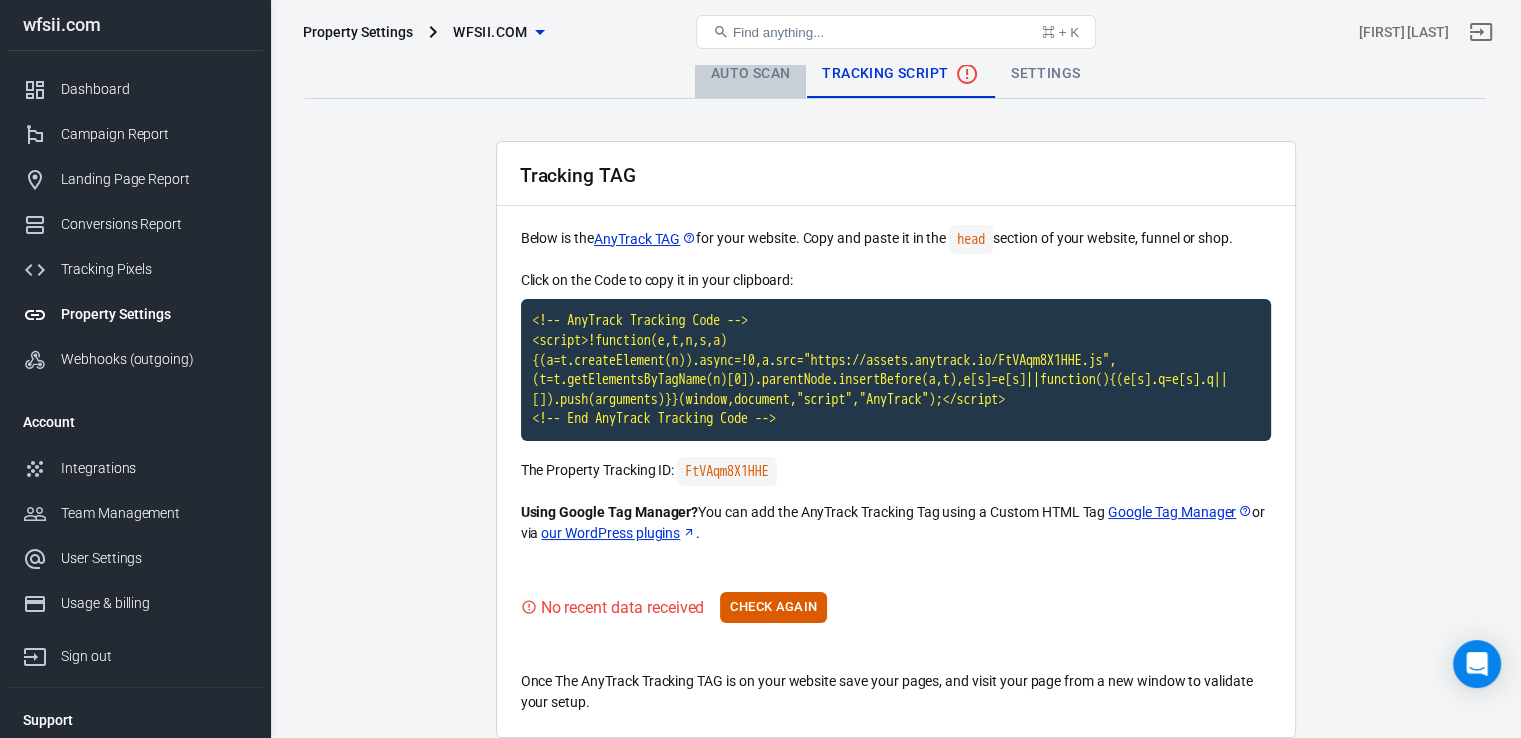 click on "Auto Scan" at bounding box center [751, 74] 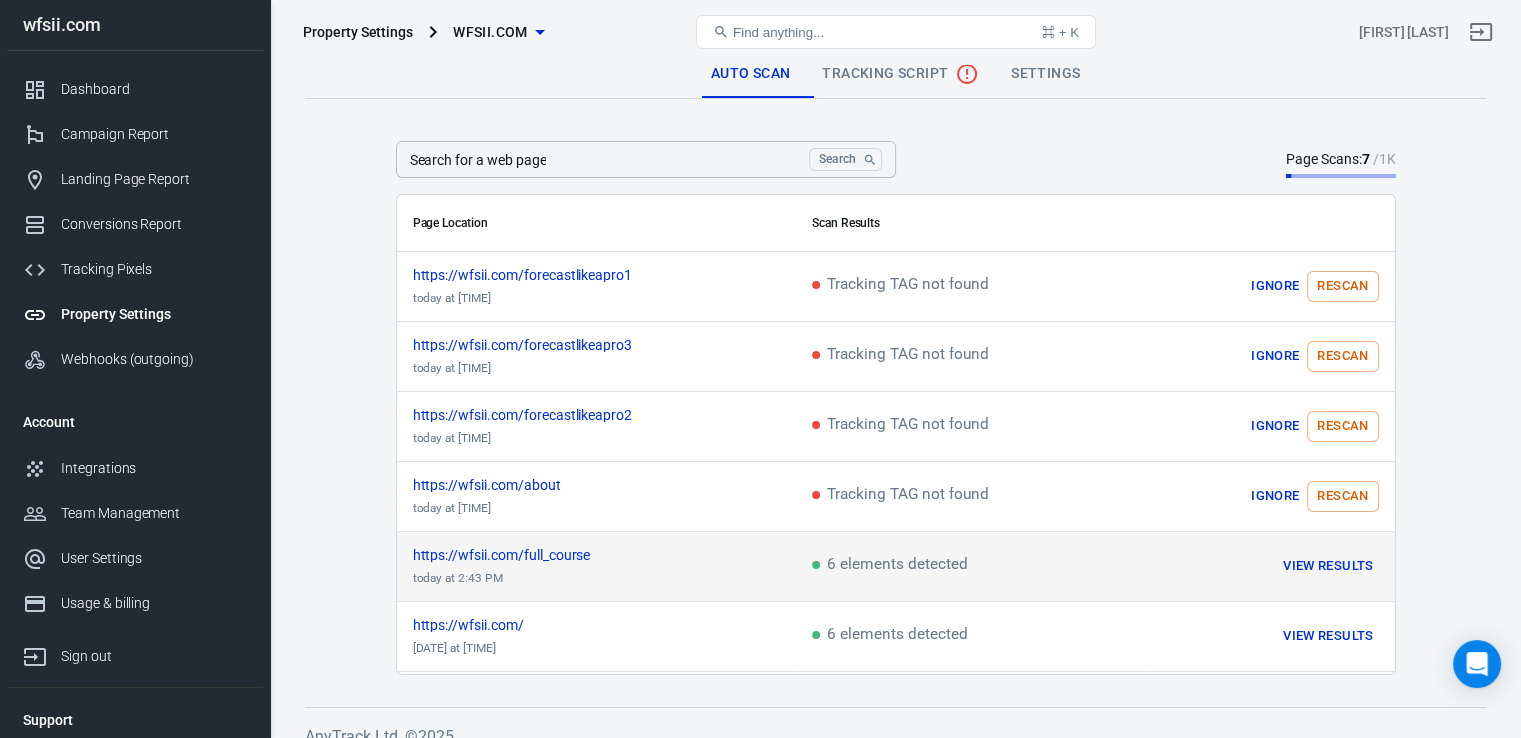 click on "View Results" at bounding box center (1328, 566) 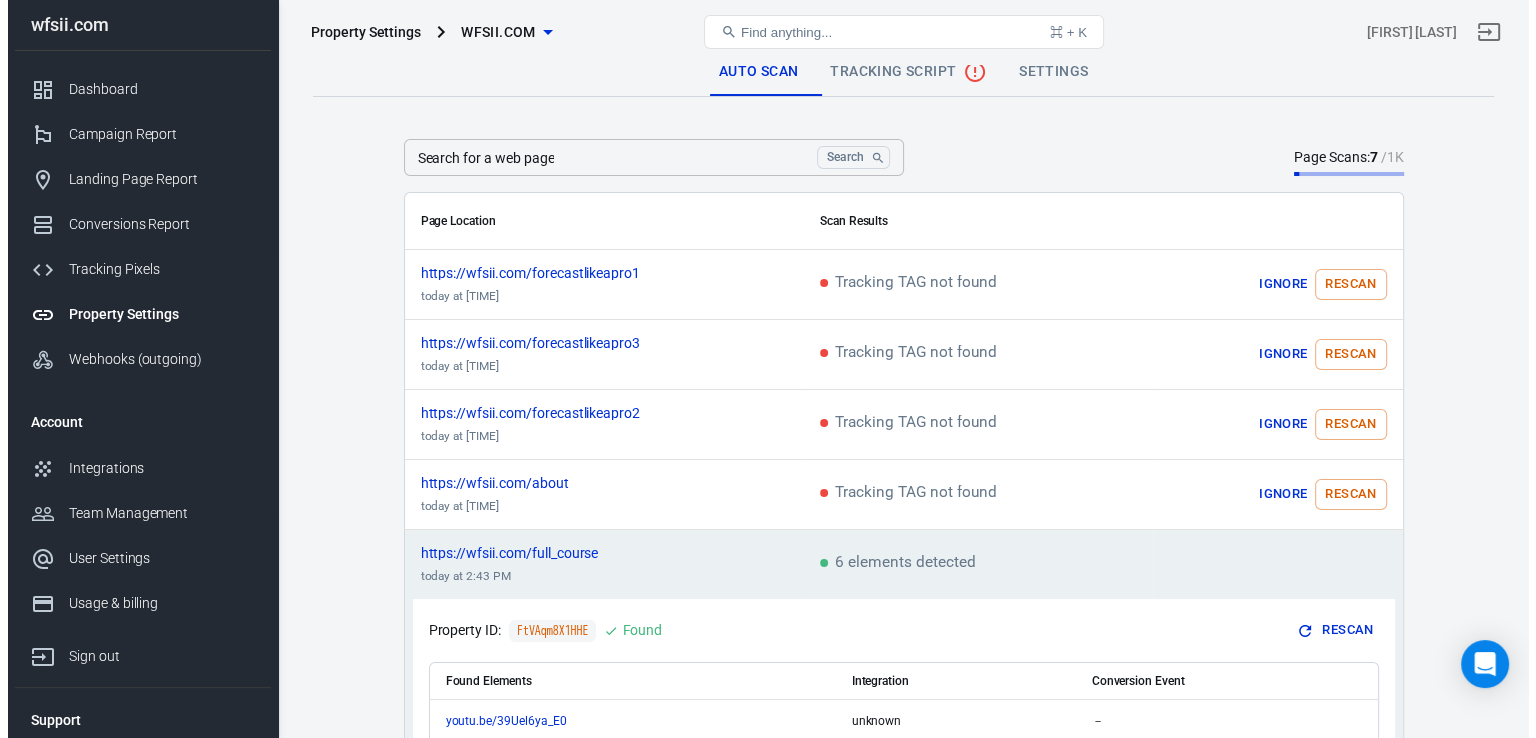 scroll, scrollTop: 0, scrollLeft: 0, axis: both 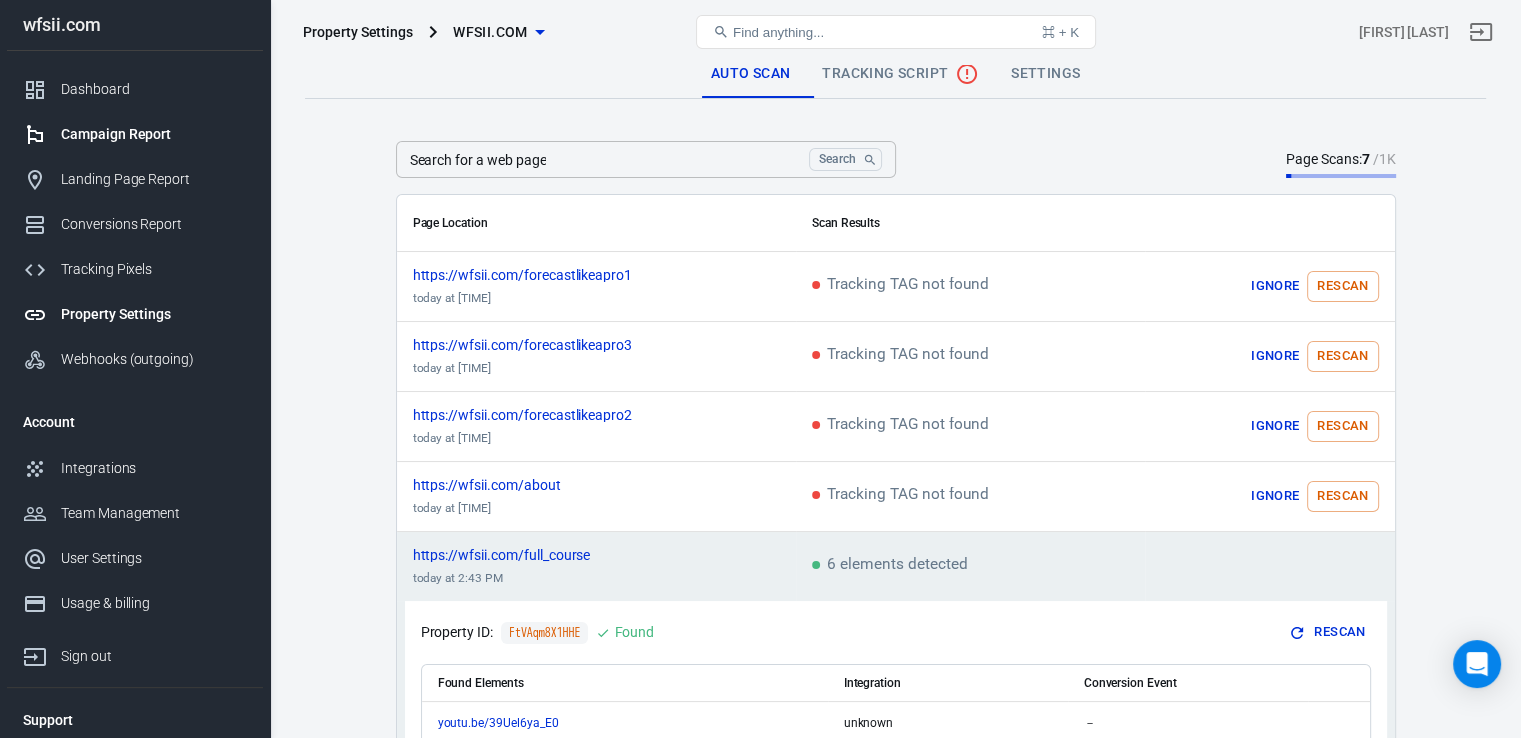click on "Campaign Report" at bounding box center (154, 134) 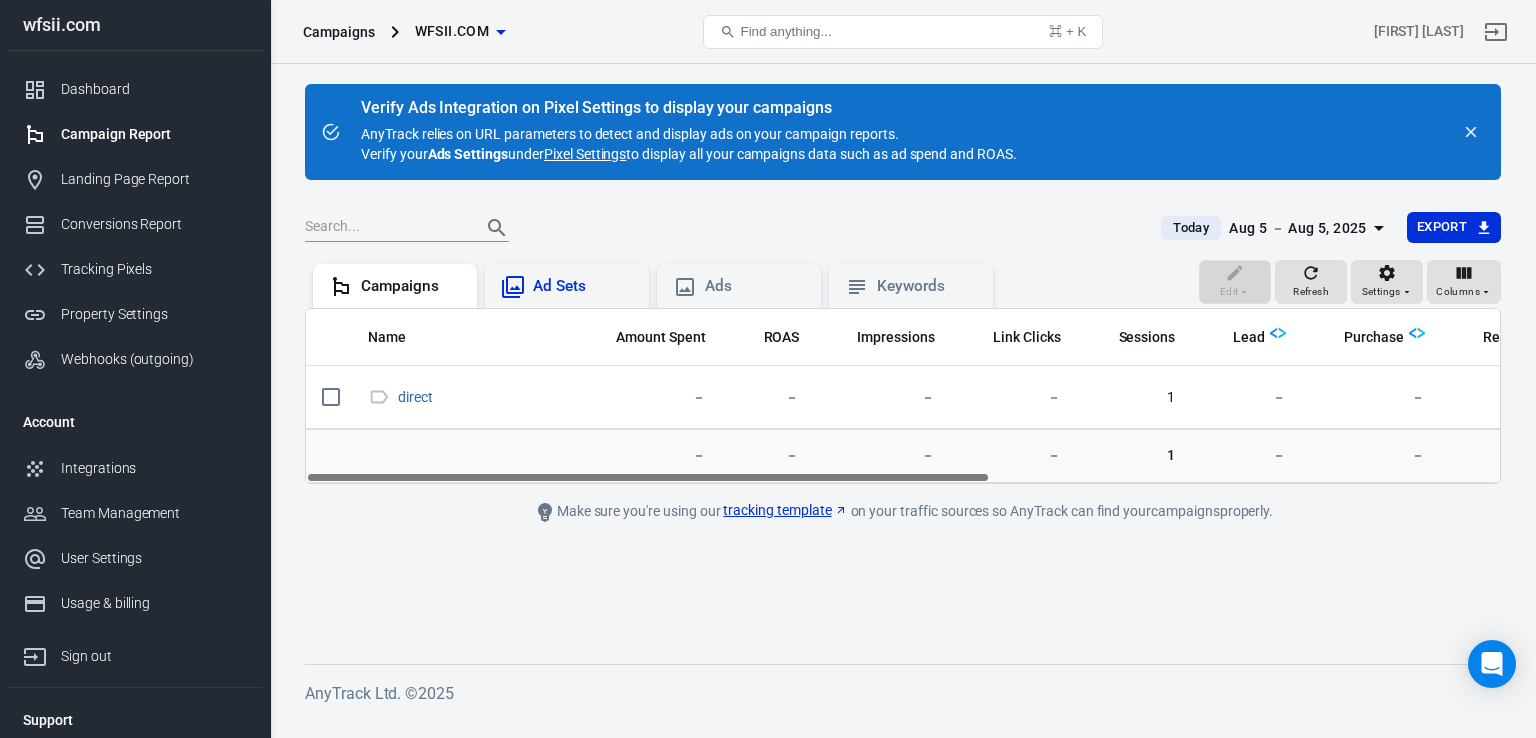 click on "Ad Sets" at bounding box center (583, 286) 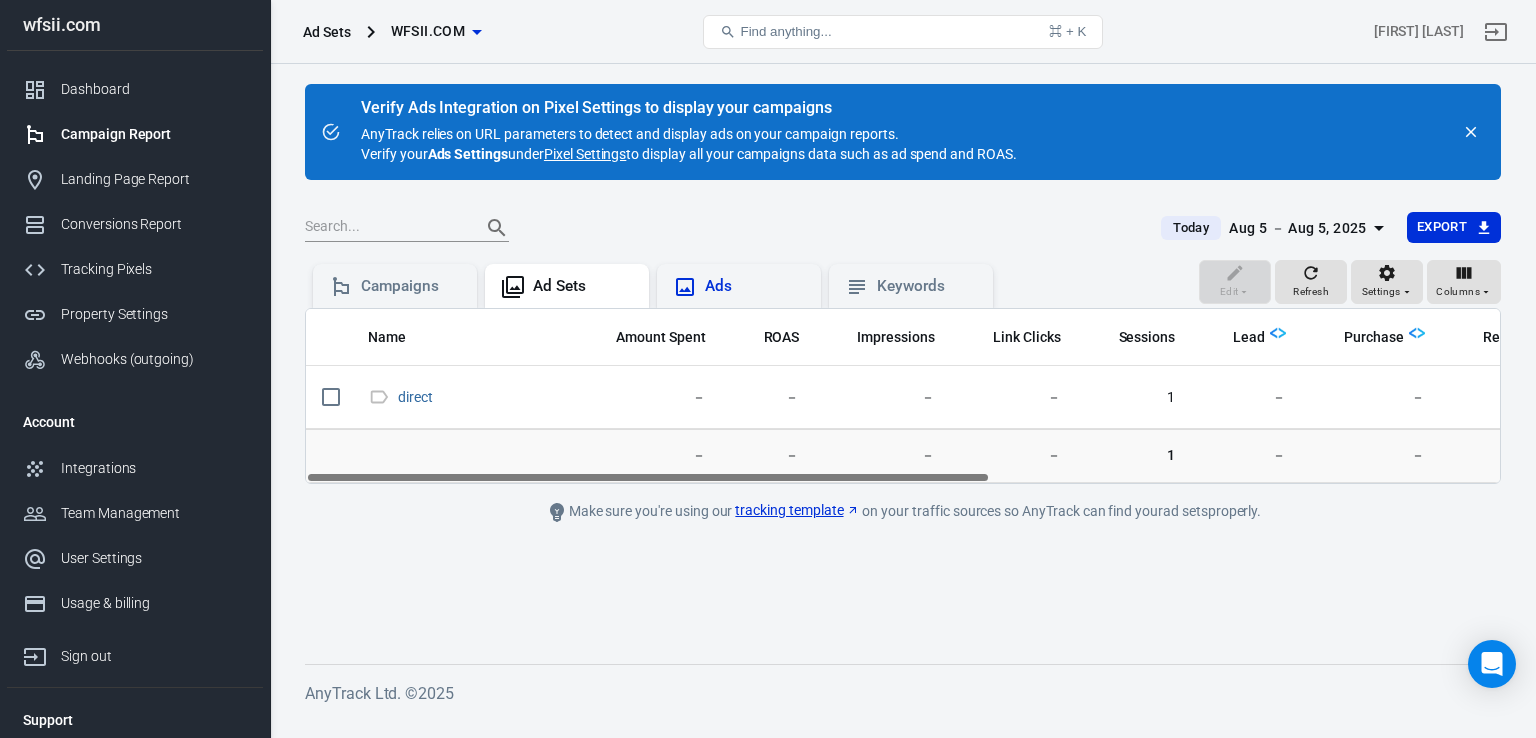 click on "Ads" at bounding box center (755, 286) 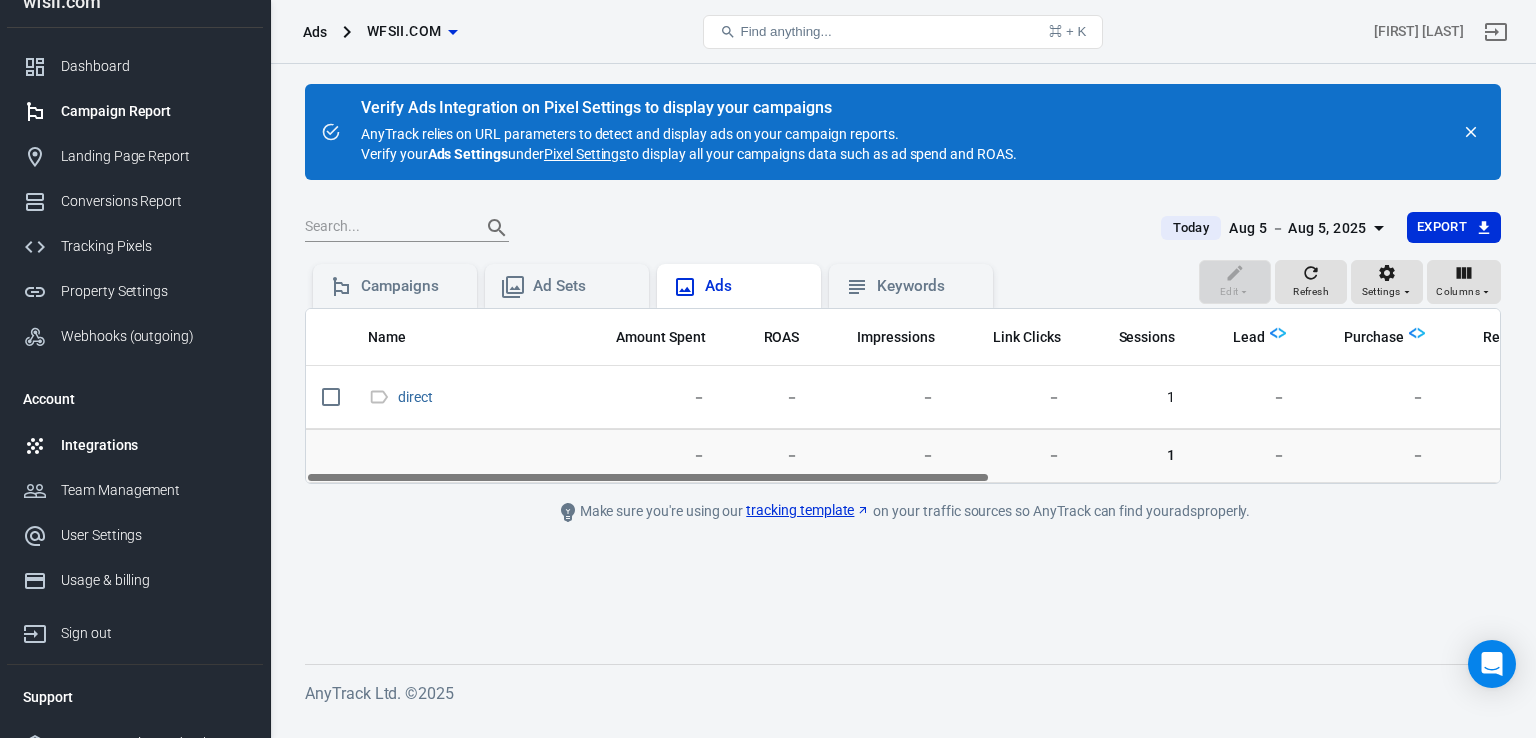scroll, scrollTop: 0, scrollLeft: 0, axis: both 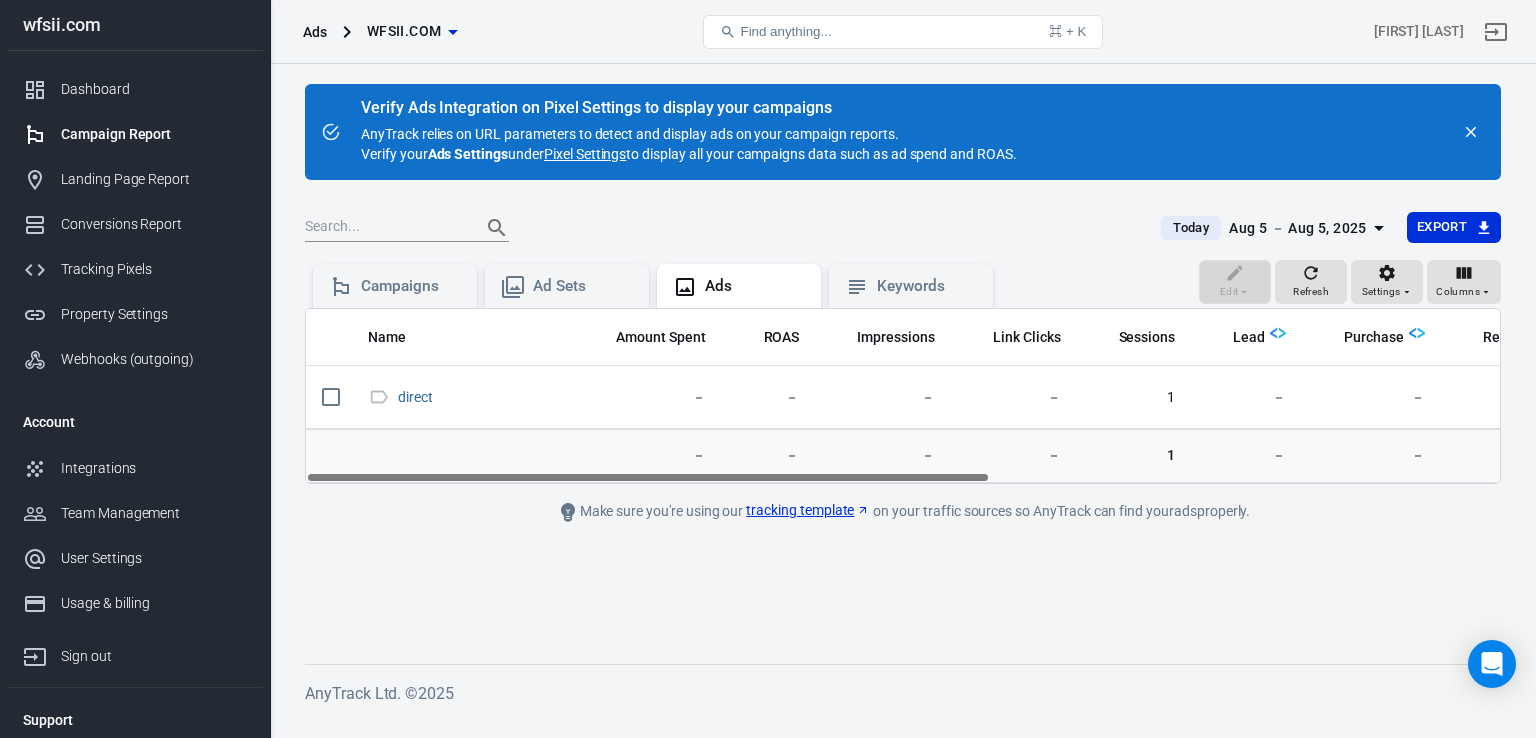 click on "Attribution may be inaccurate in the first 48 hours Please allow AnyTrack 2-3 days to gather data on your users and collect accurate attributions for your campaigns. You can change the date ranges and choose Today to see the most accurate data for the last day. Today Aug 5 － Aug 5, 2025 Export Edit Refresh Settings Columns Campaigns Ad Sets Ads Keywords Name Amount Spent ROAS Impressions Link Clicks Sessions Lead Purchase Revenue Attributed Results Attributed Revenue OutboundClick FormSubmit AddToCart direct － － － － 1 － － － － － － － － － － － － 1 － － － － － － － － Make sure you're using our tracking template on your traffic sources so AnyTrack can find your ads properly." at bounding box center (903, 358) 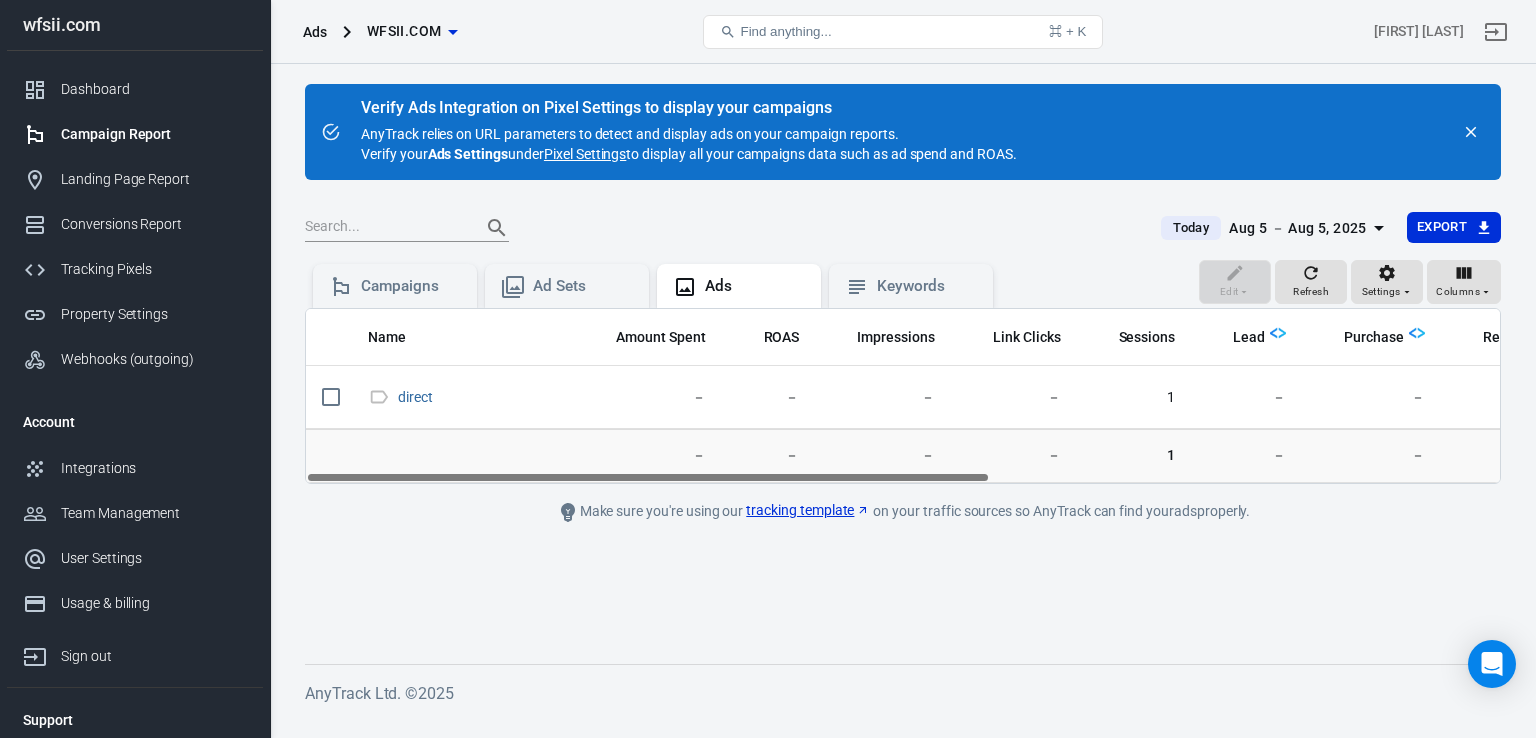click on "[FIRST] [LAST]" at bounding box center [1312, 32] 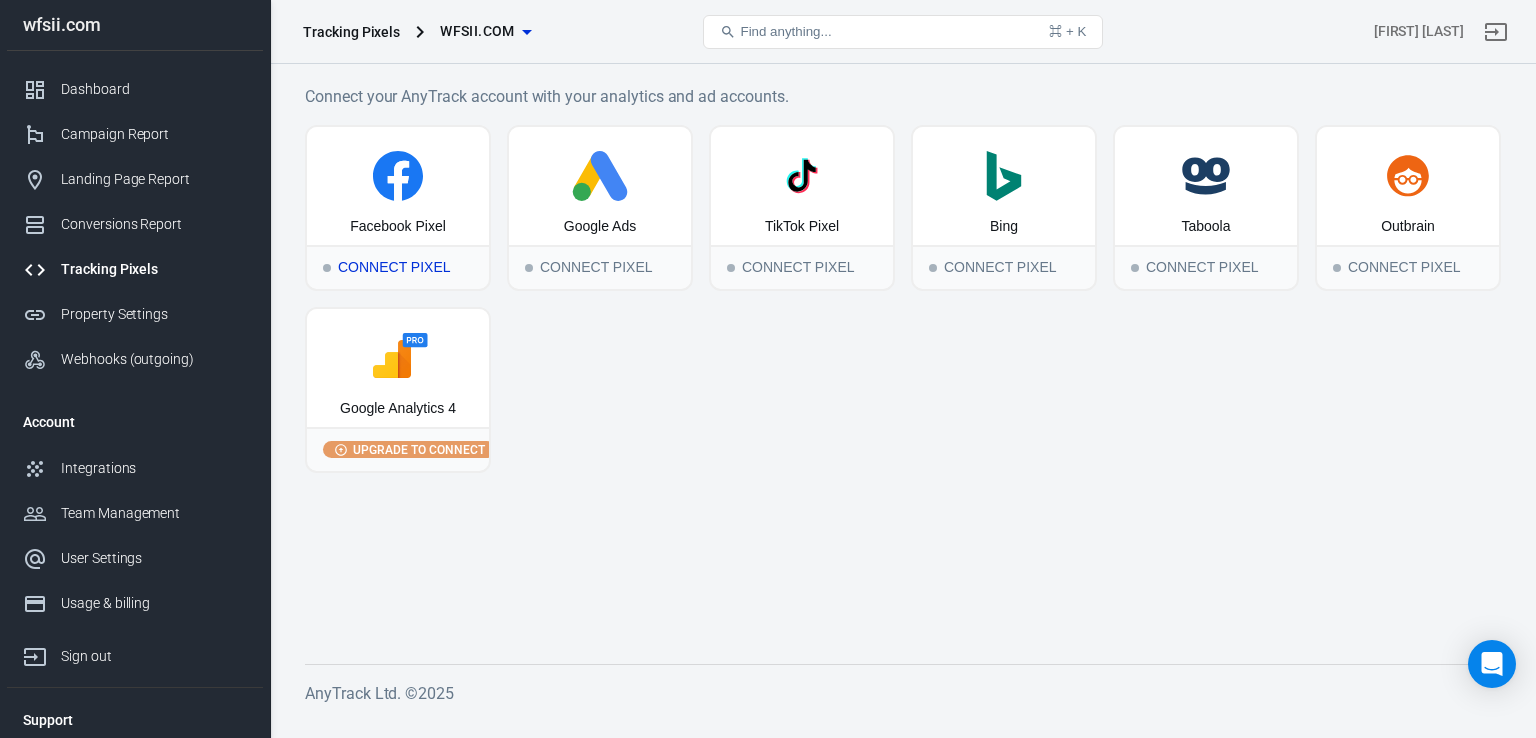 click on "Connect Pixel" at bounding box center [398, 267] 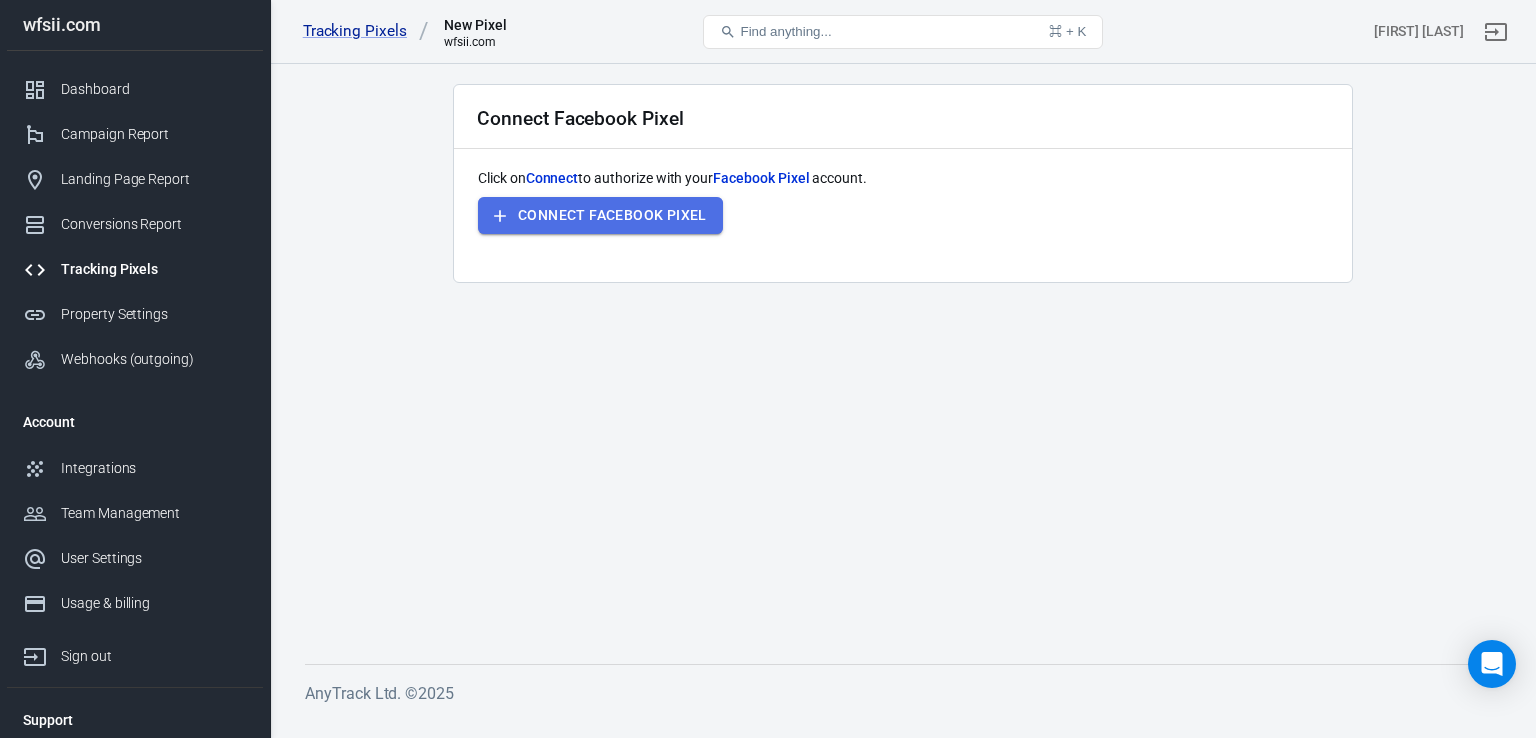 click on "Connect Facebook Pixel" at bounding box center [600, 215] 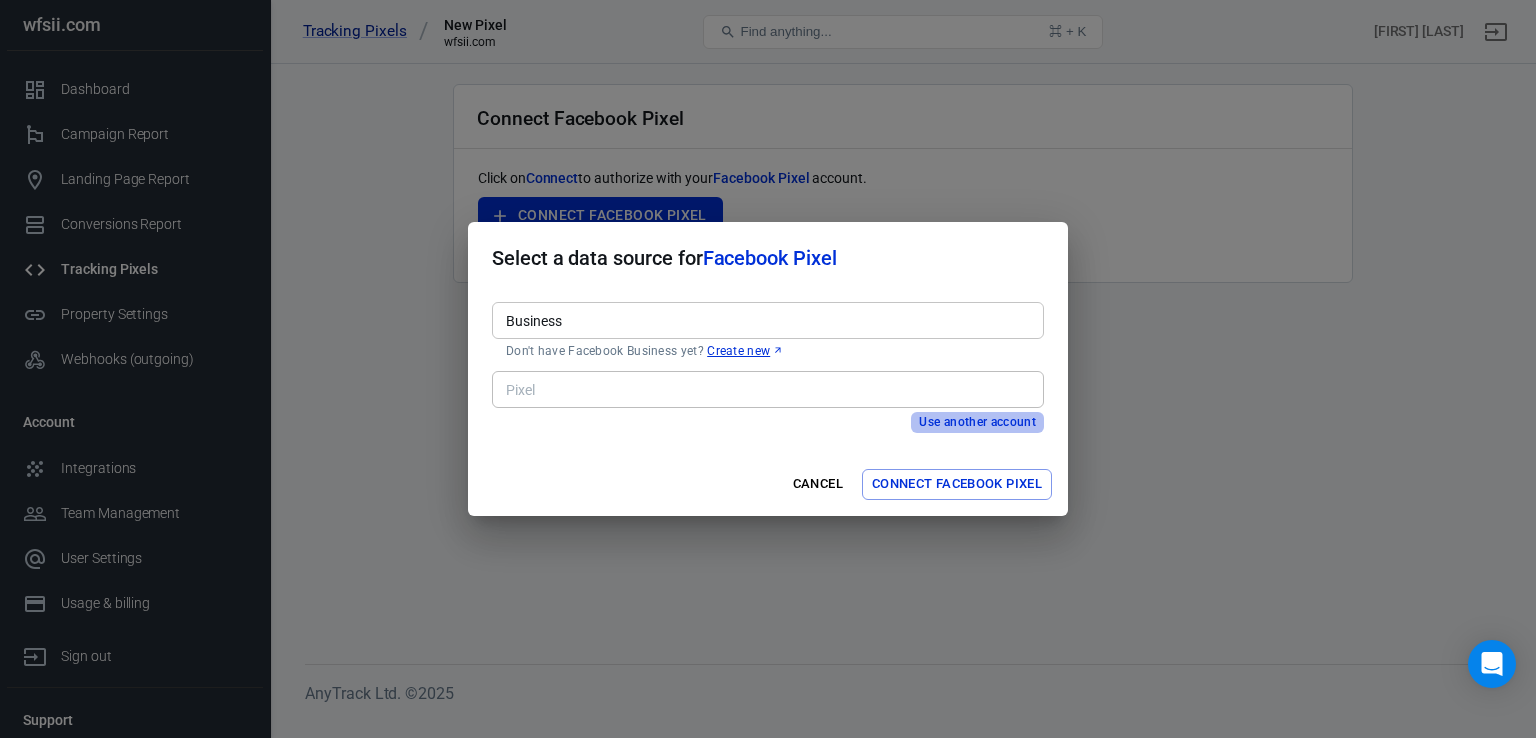 click on "Use another account" at bounding box center [977, 422] 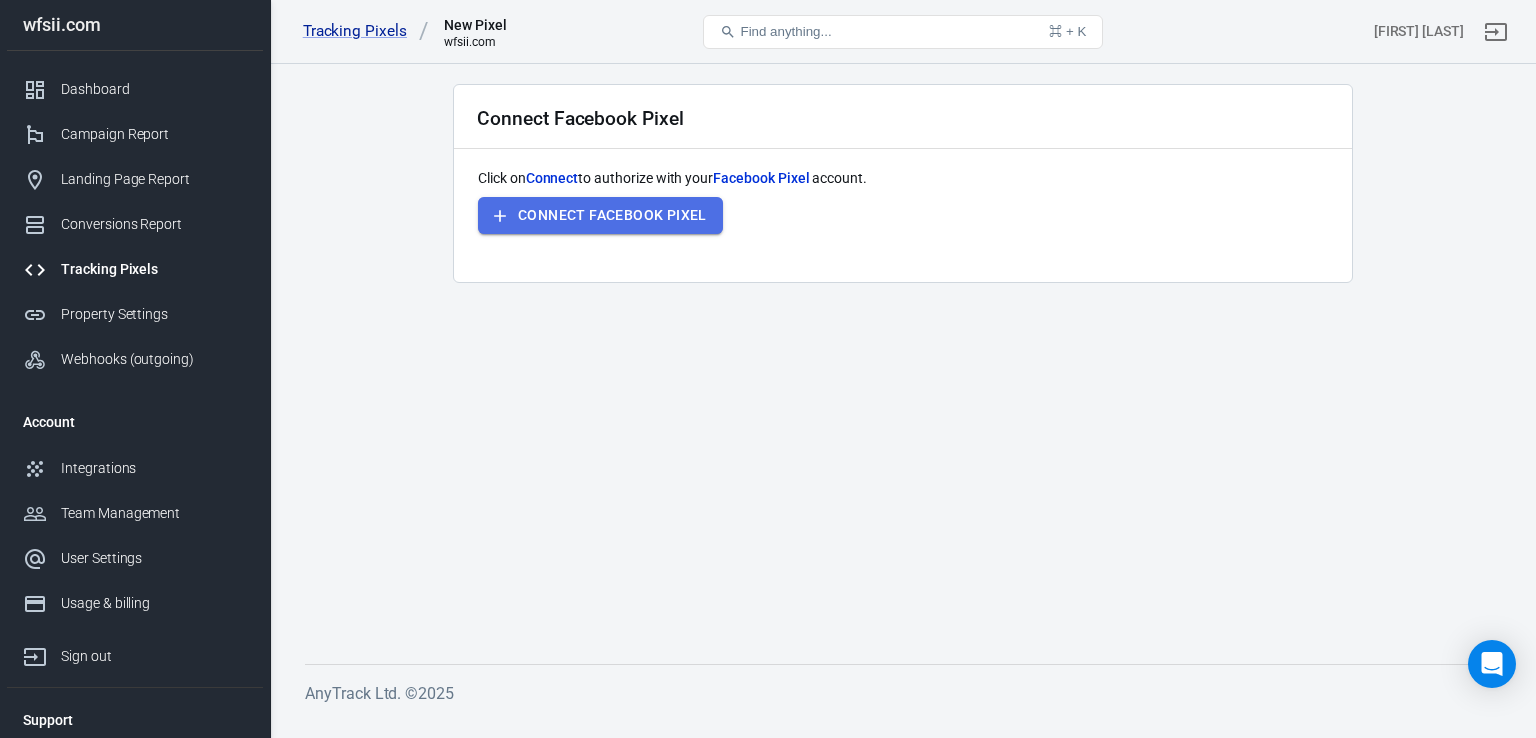 click on "Connect Facebook Pixel" at bounding box center (600, 215) 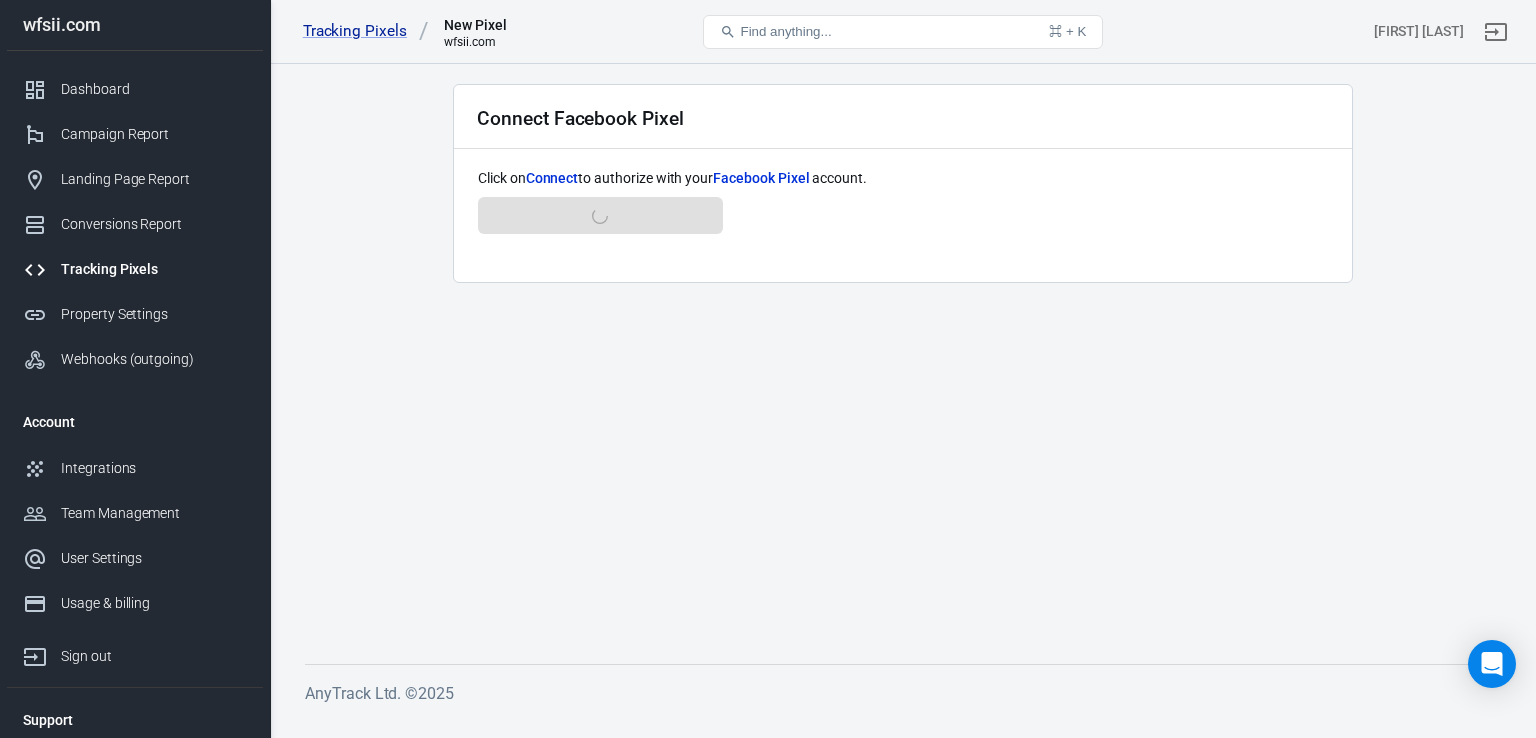 click on "Click on Connect to authorize with your Facebook Pixel account. Connect Facebook Pixel" at bounding box center [903, 213] 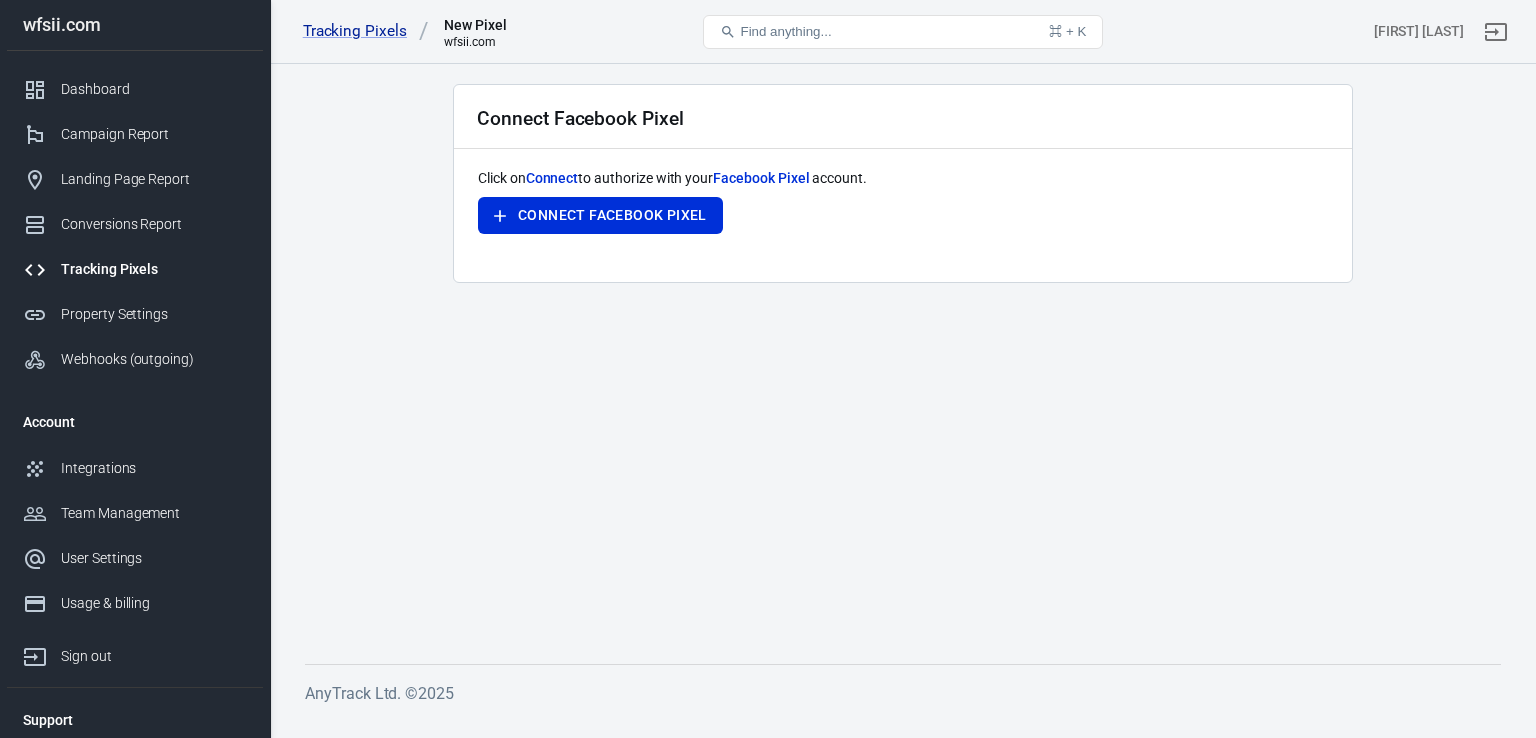 scroll, scrollTop: 0, scrollLeft: 0, axis: both 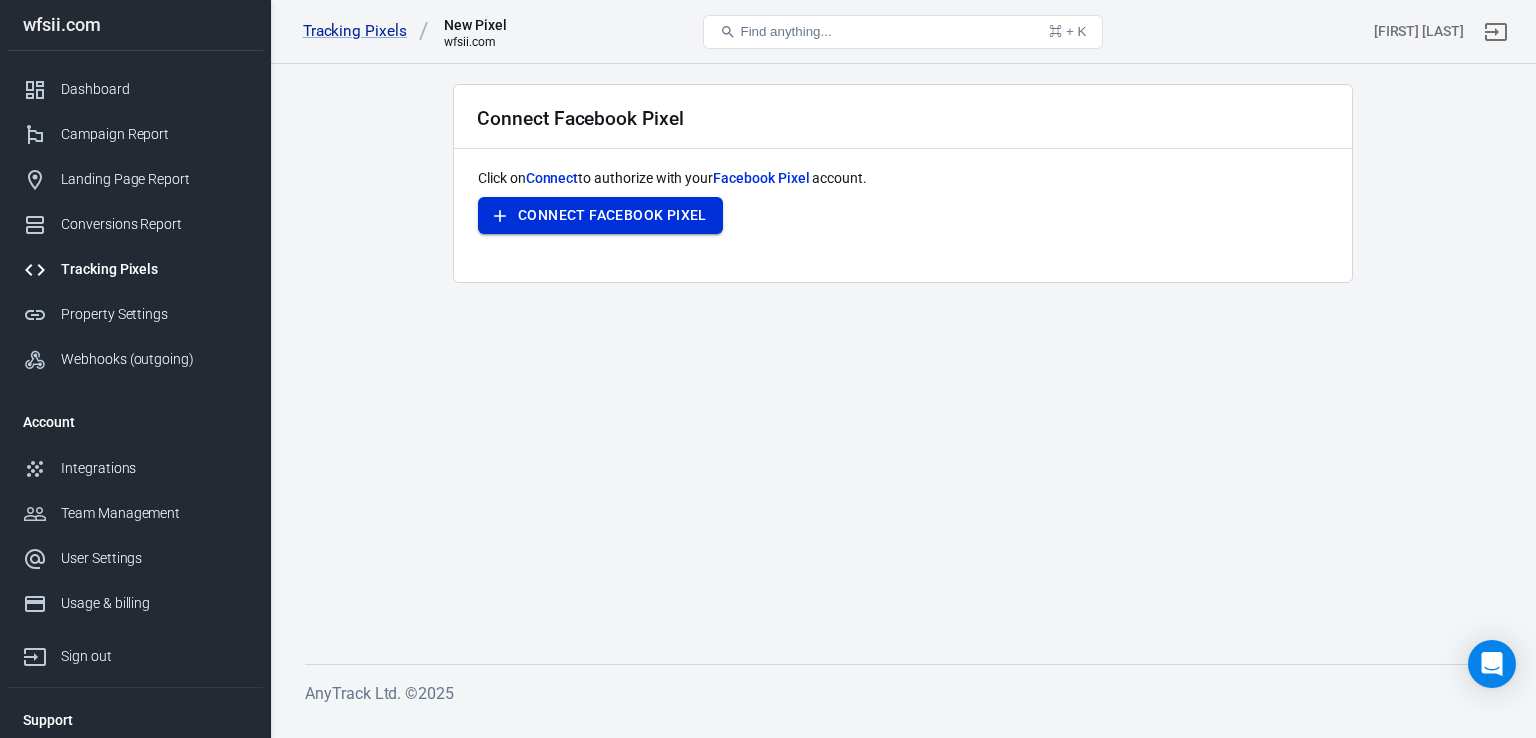 click on "Connect Facebook Pixel" at bounding box center (600, 215) 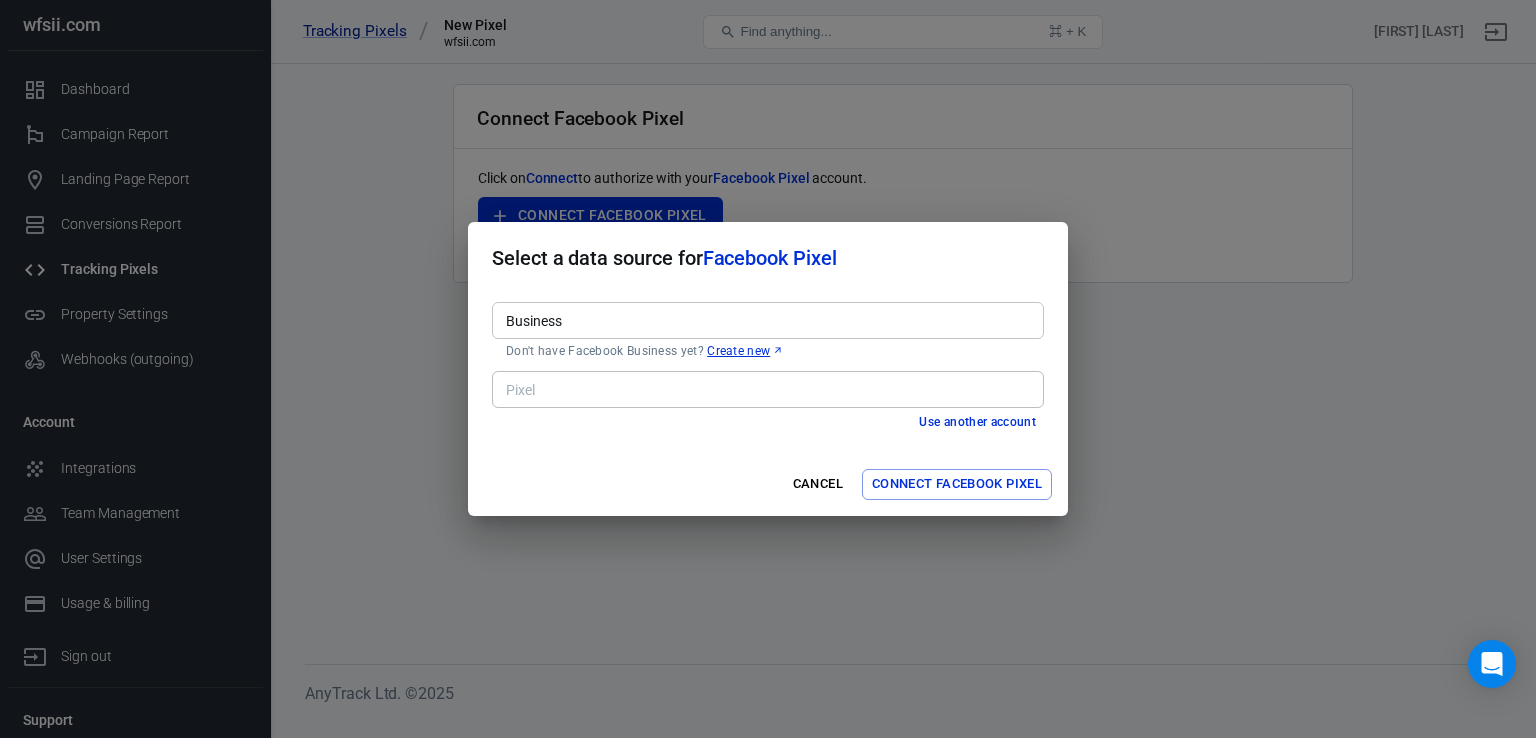 click on "Connect Facebook Pixel" at bounding box center (957, 484) 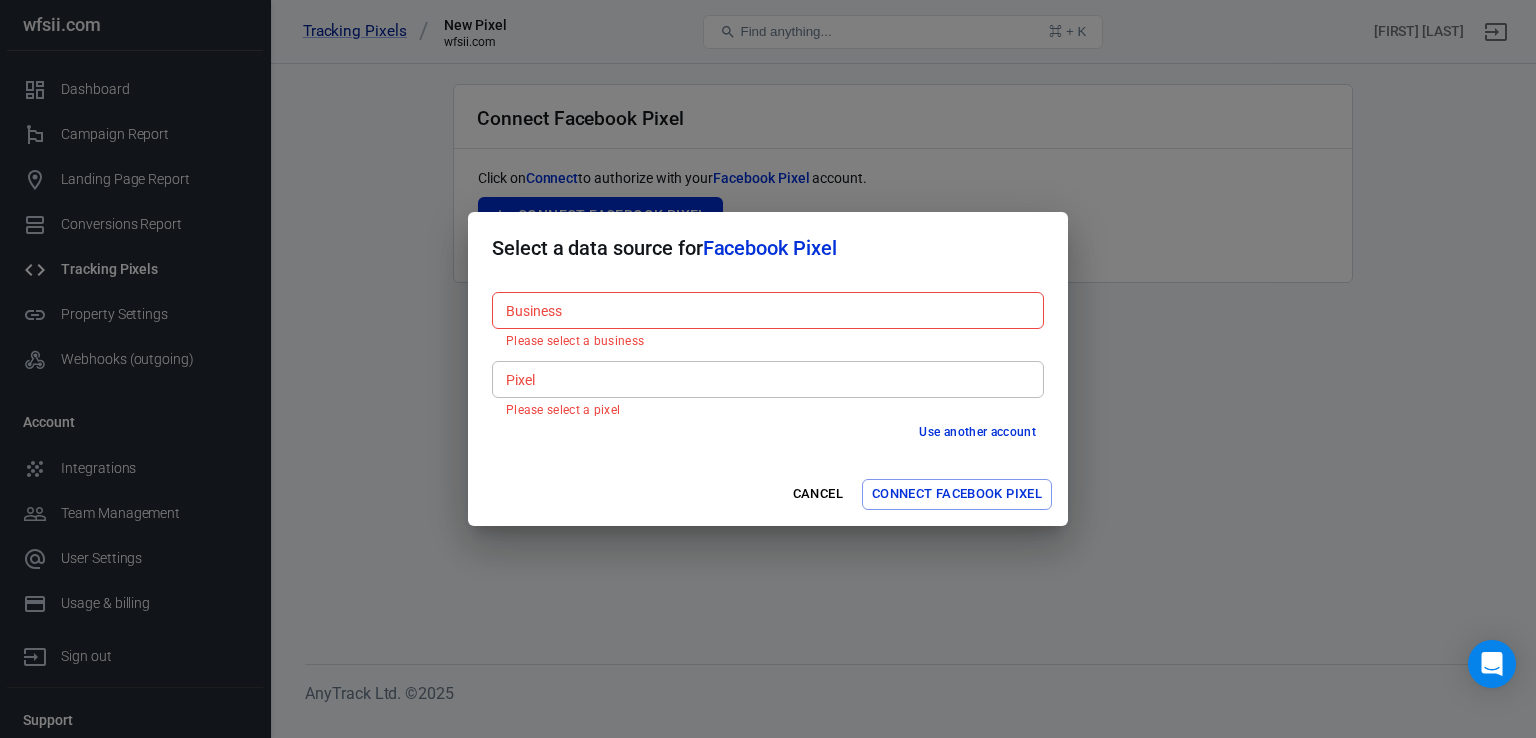 click on "Business Business Please select a business Pixel Pixel Please select a pixel Use another account" at bounding box center (768, 373) 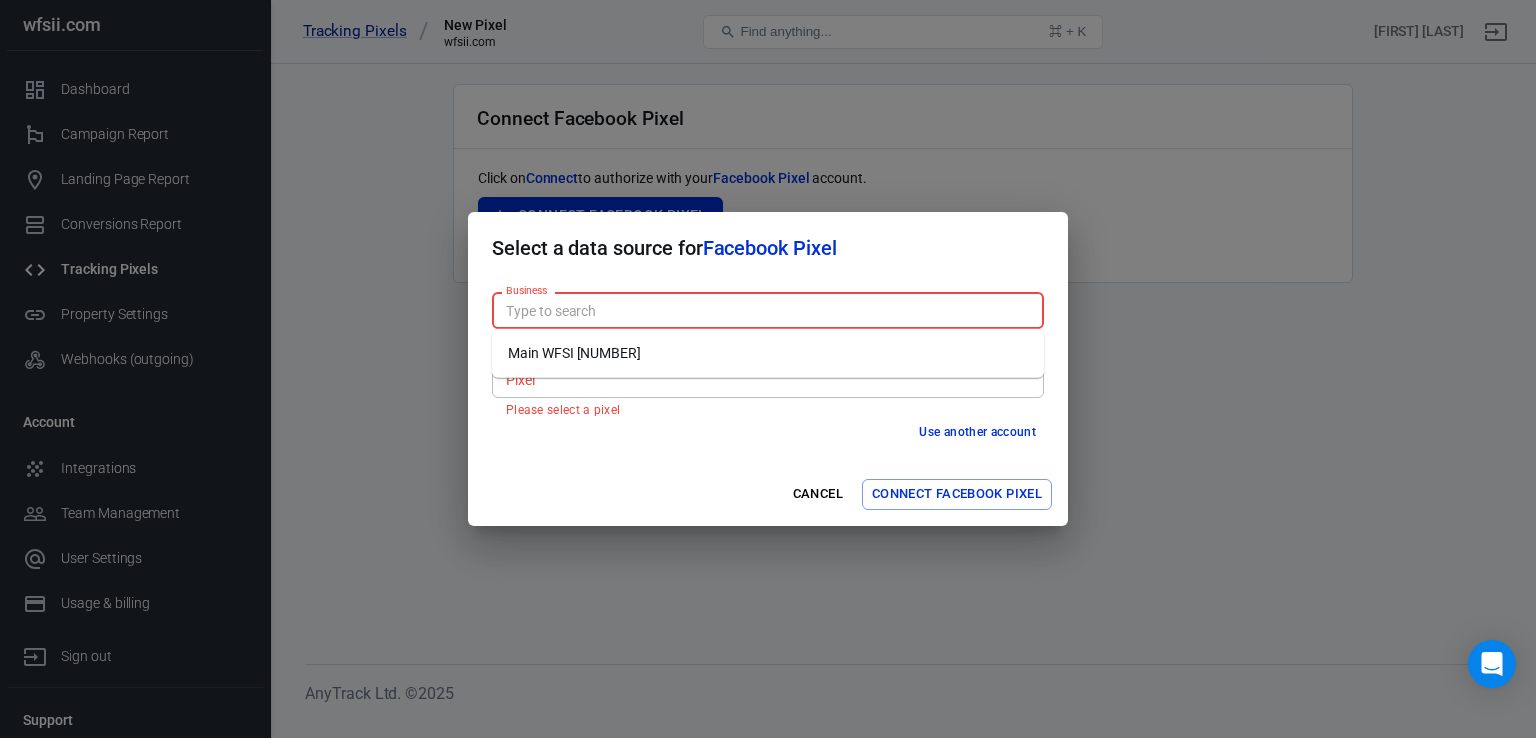 click on "Main WFSI [1303412178013816]" at bounding box center (768, 353) 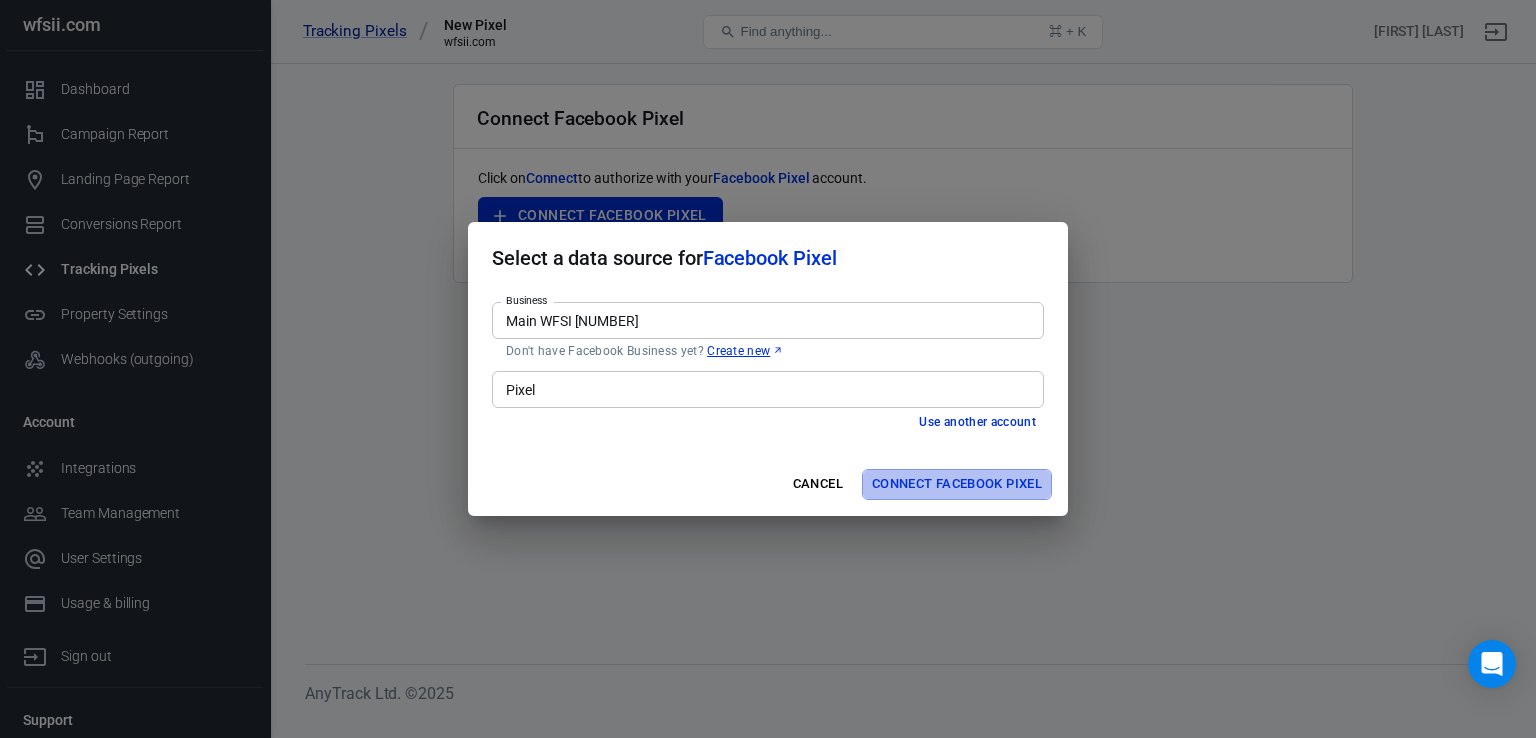 click on "Connect Facebook Pixel" at bounding box center (957, 484) 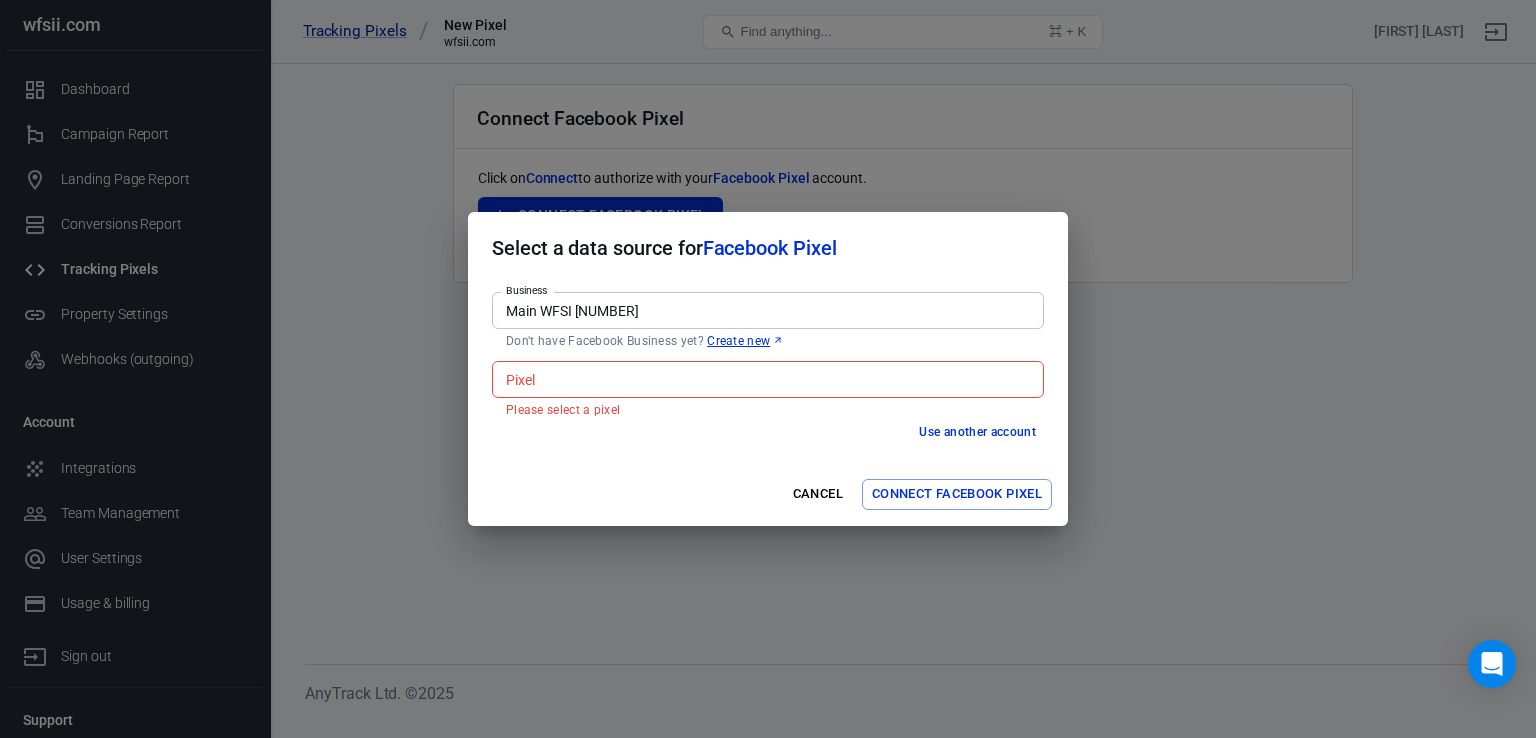 click on "Use another account" at bounding box center [768, 432] 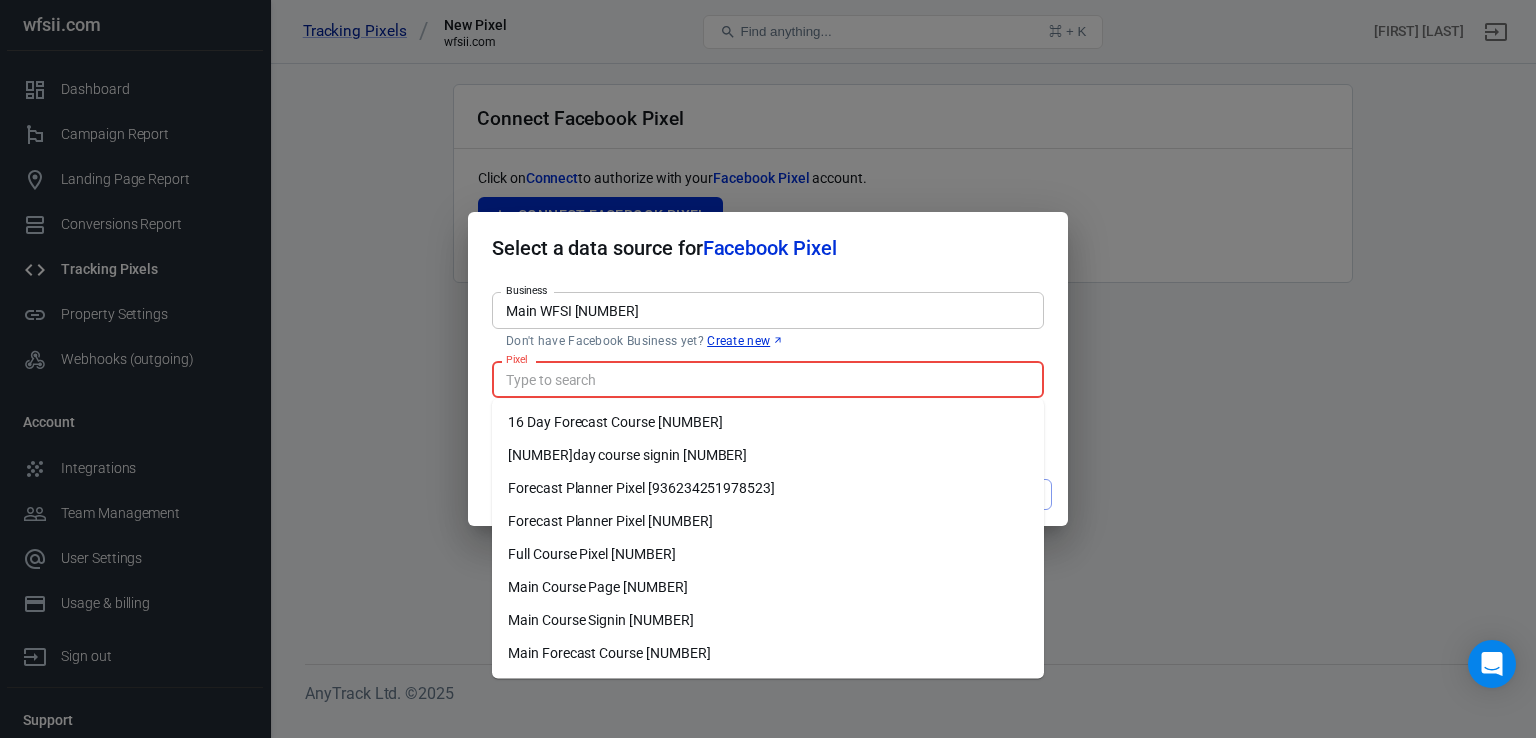 click on "Full Course Pixel [1152900809996718]" at bounding box center [768, 554] 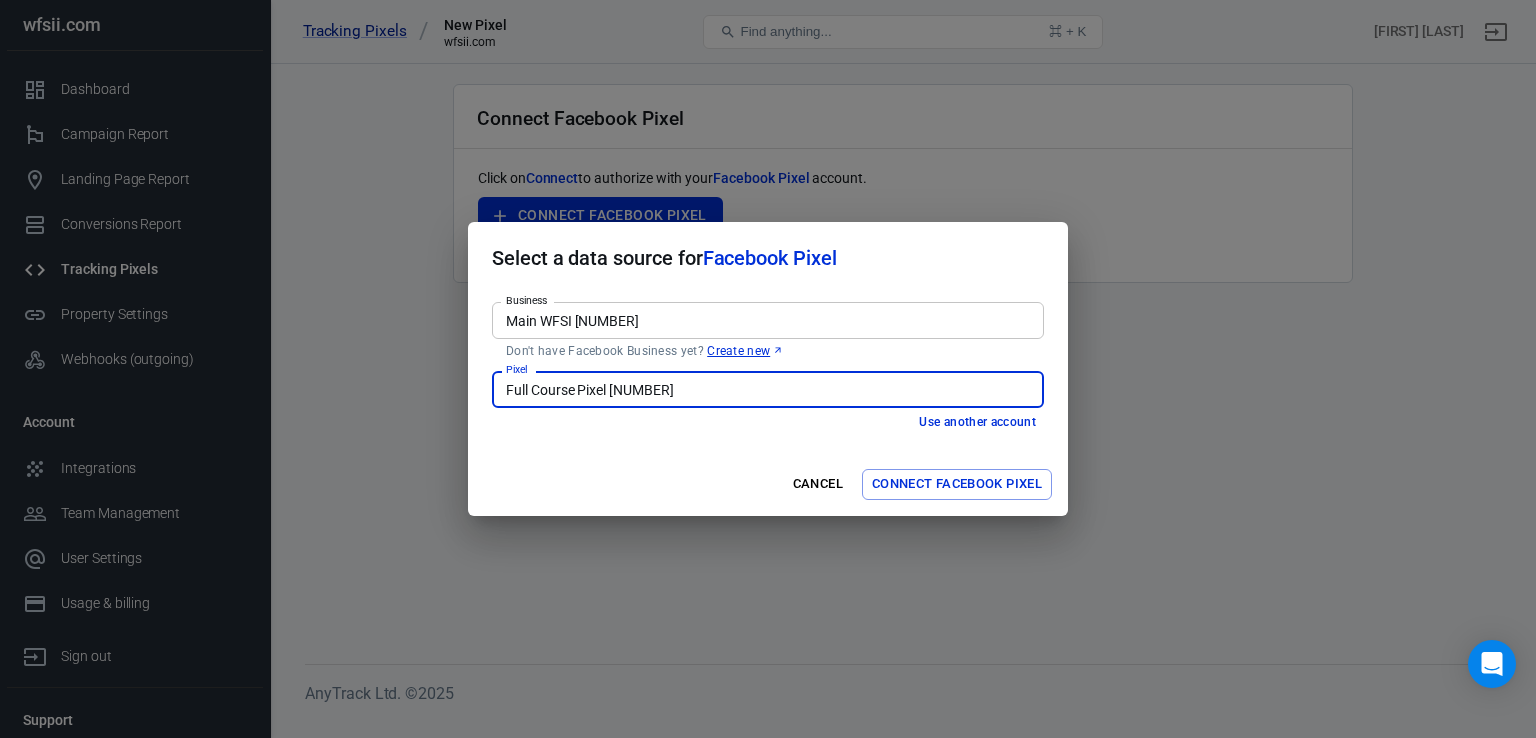 click on "Connect Facebook Pixel" at bounding box center (957, 484) 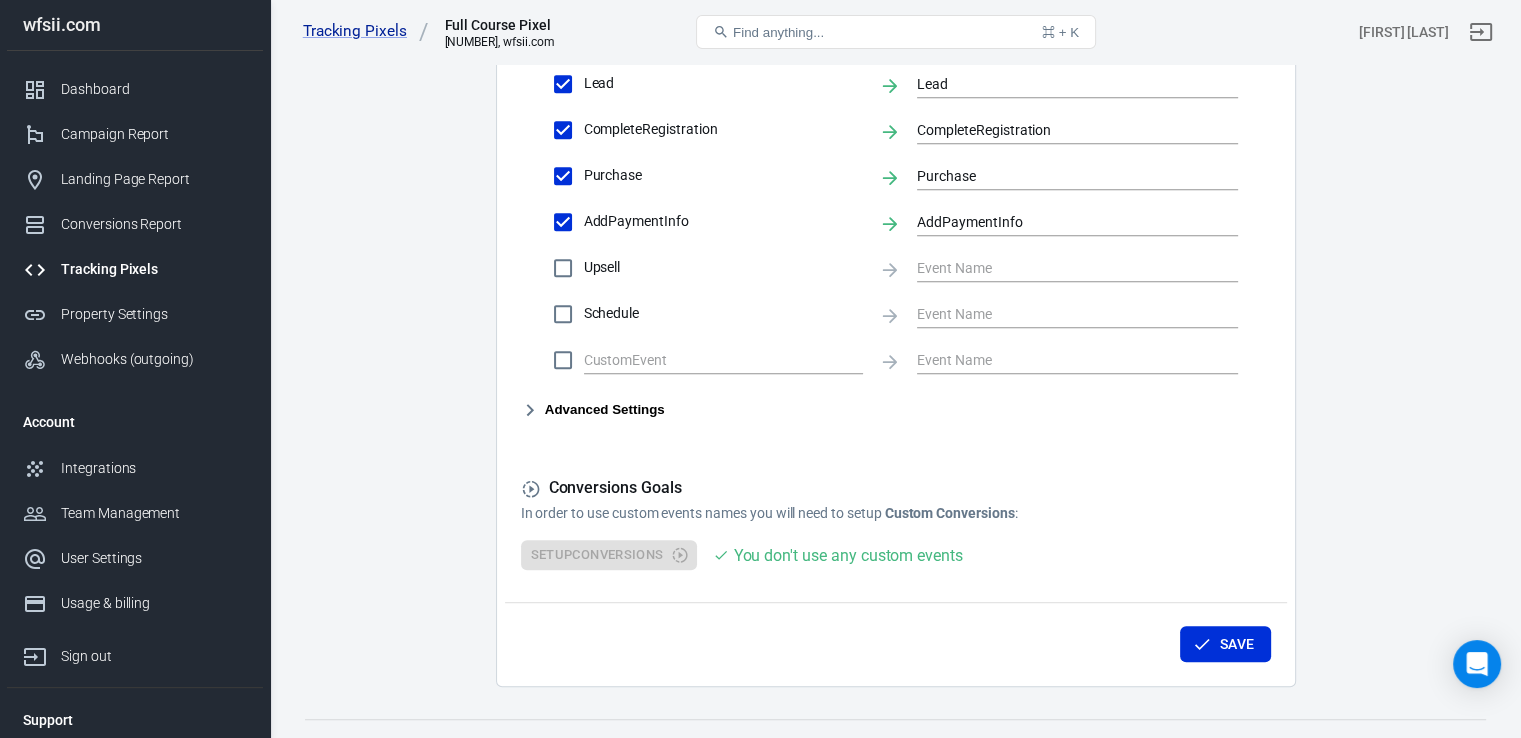 scroll, scrollTop: 1024, scrollLeft: 0, axis: vertical 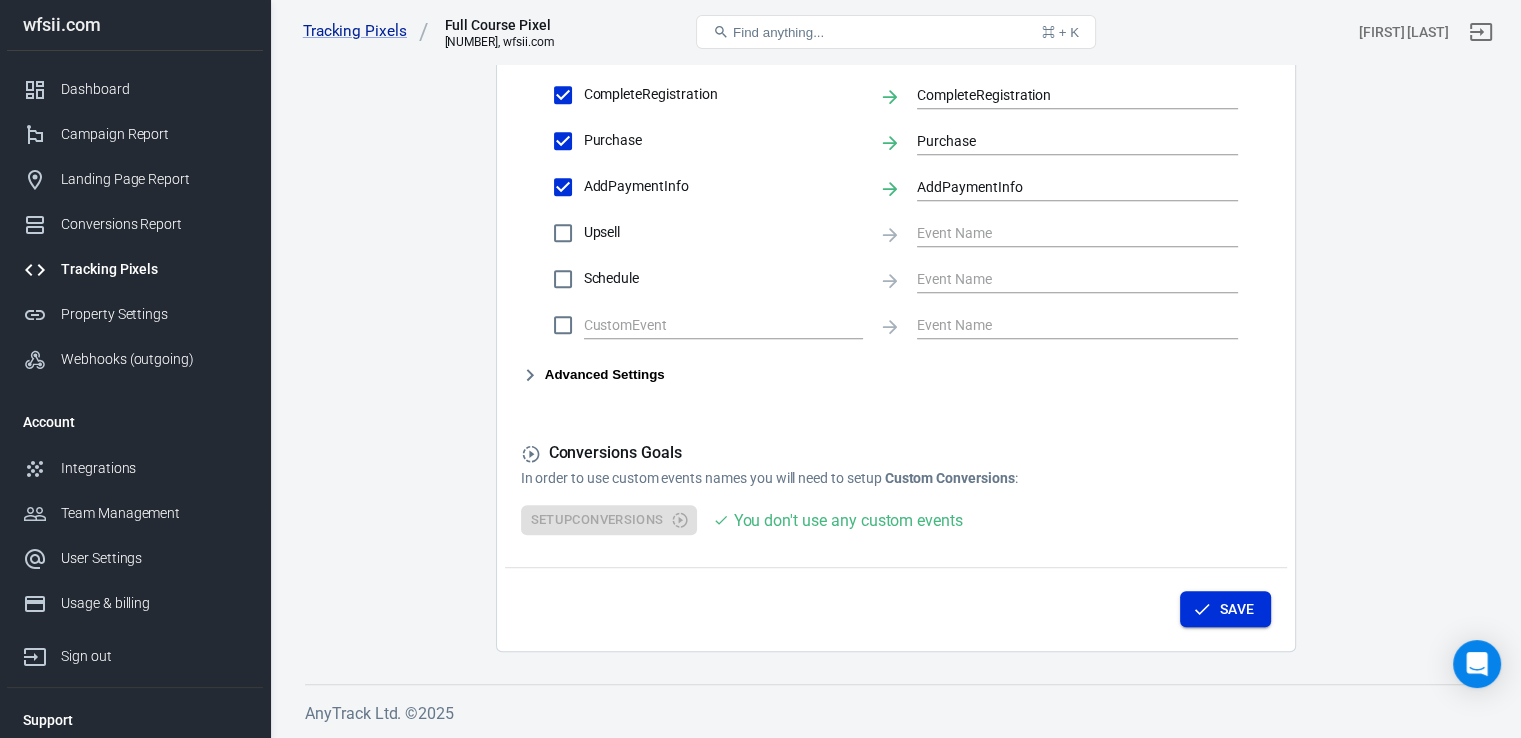 click on "Save" at bounding box center [1225, 609] 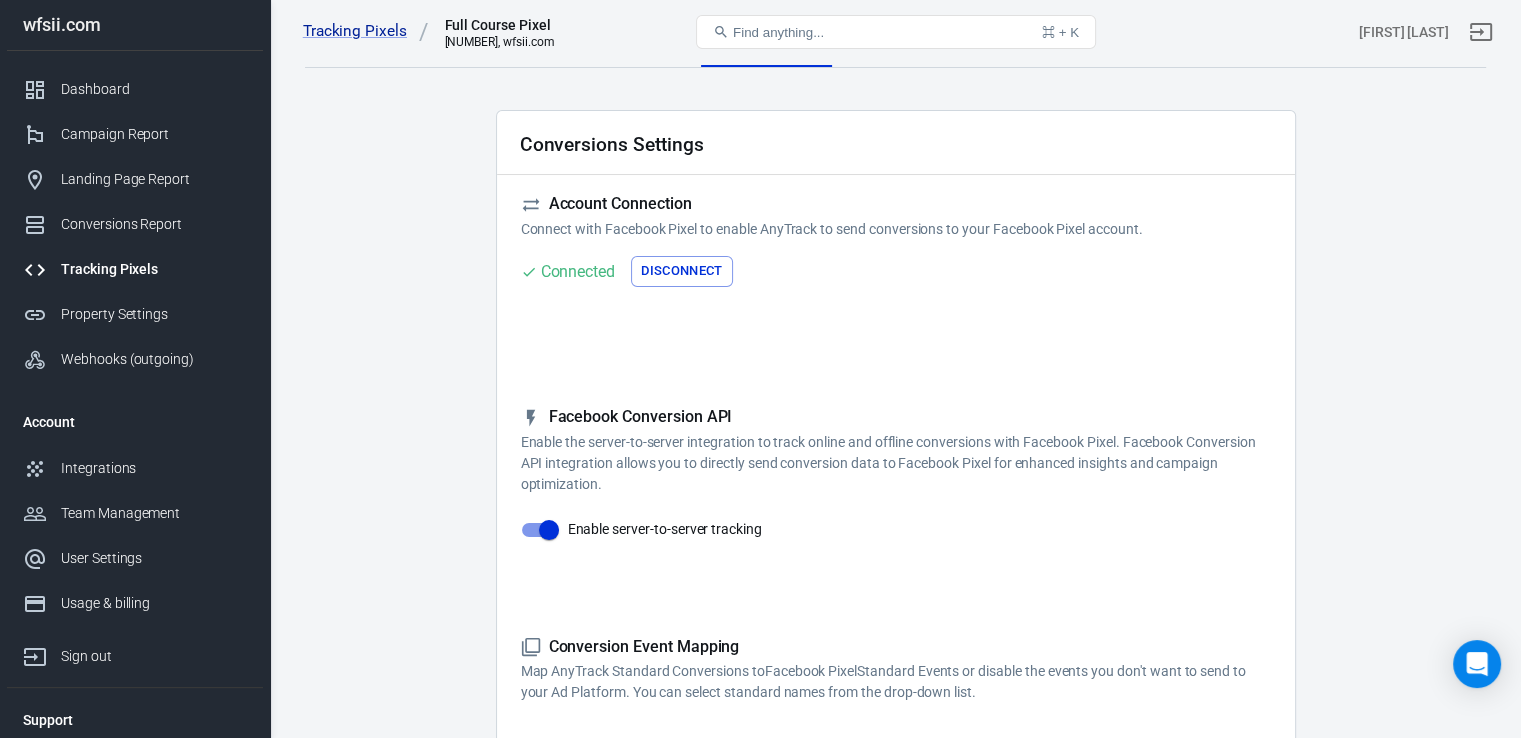 scroll, scrollTop: 0, scrollLeft: 0, axis: both 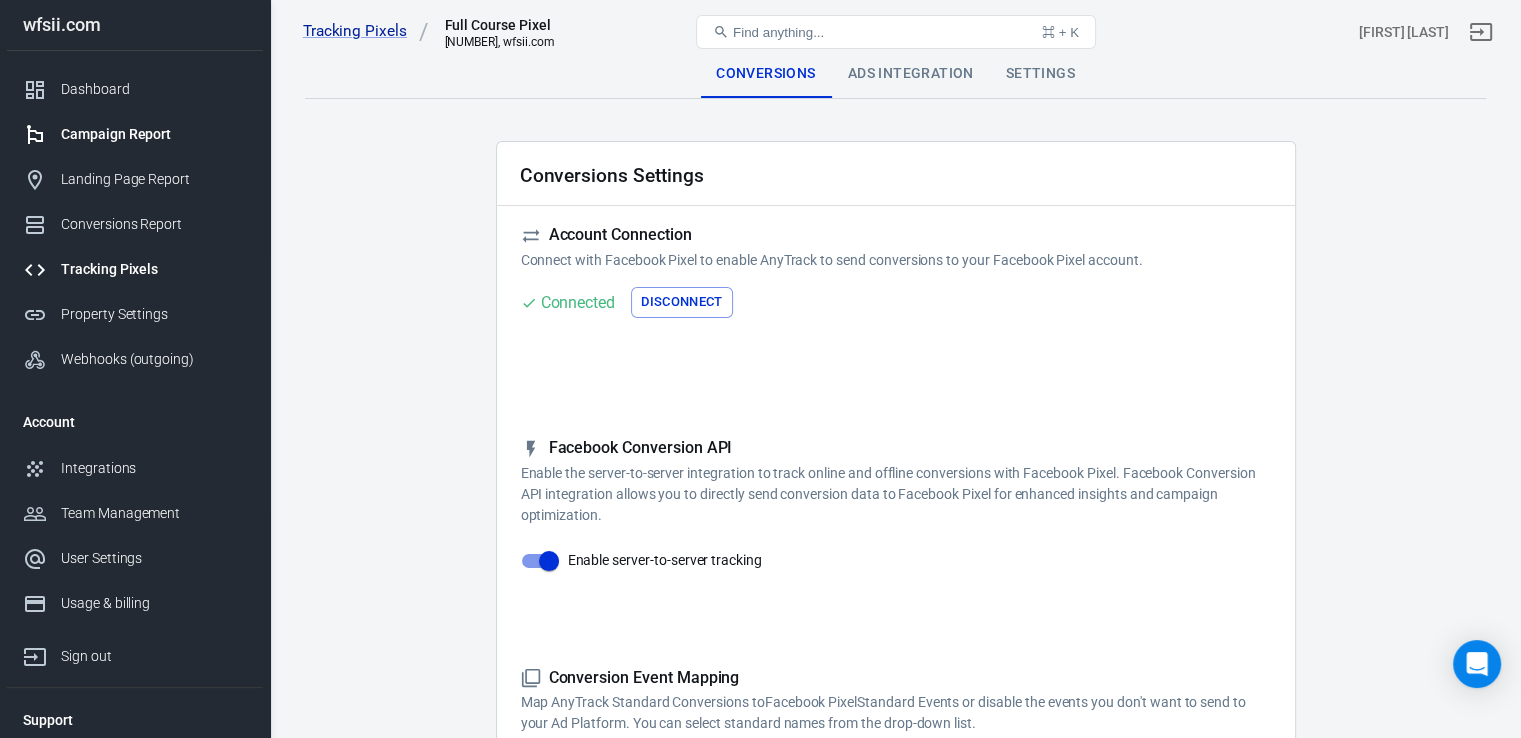 click on "Campaign Report" at bounding box center (154, 134) 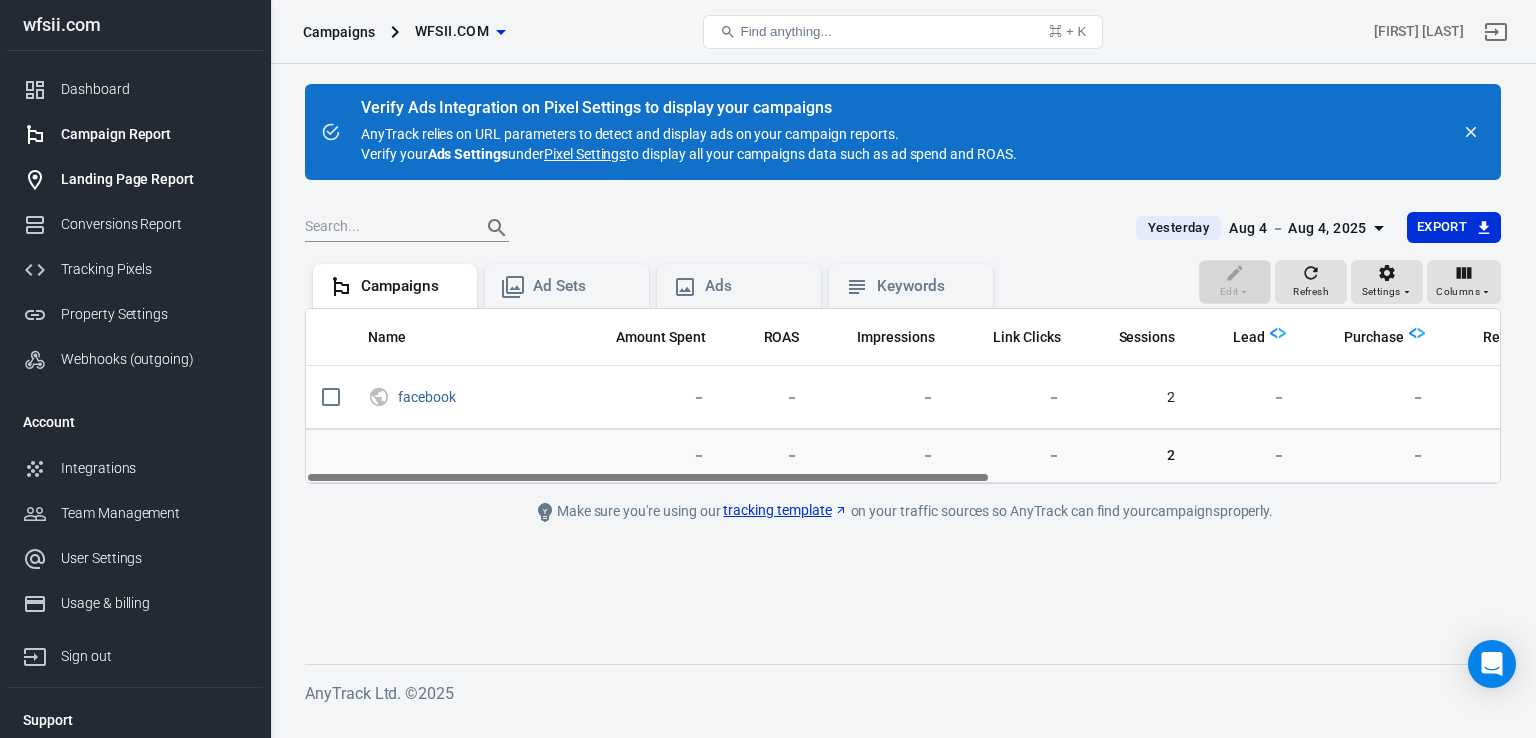 click on "Landing Page Report" at bounding box center (154, 179) 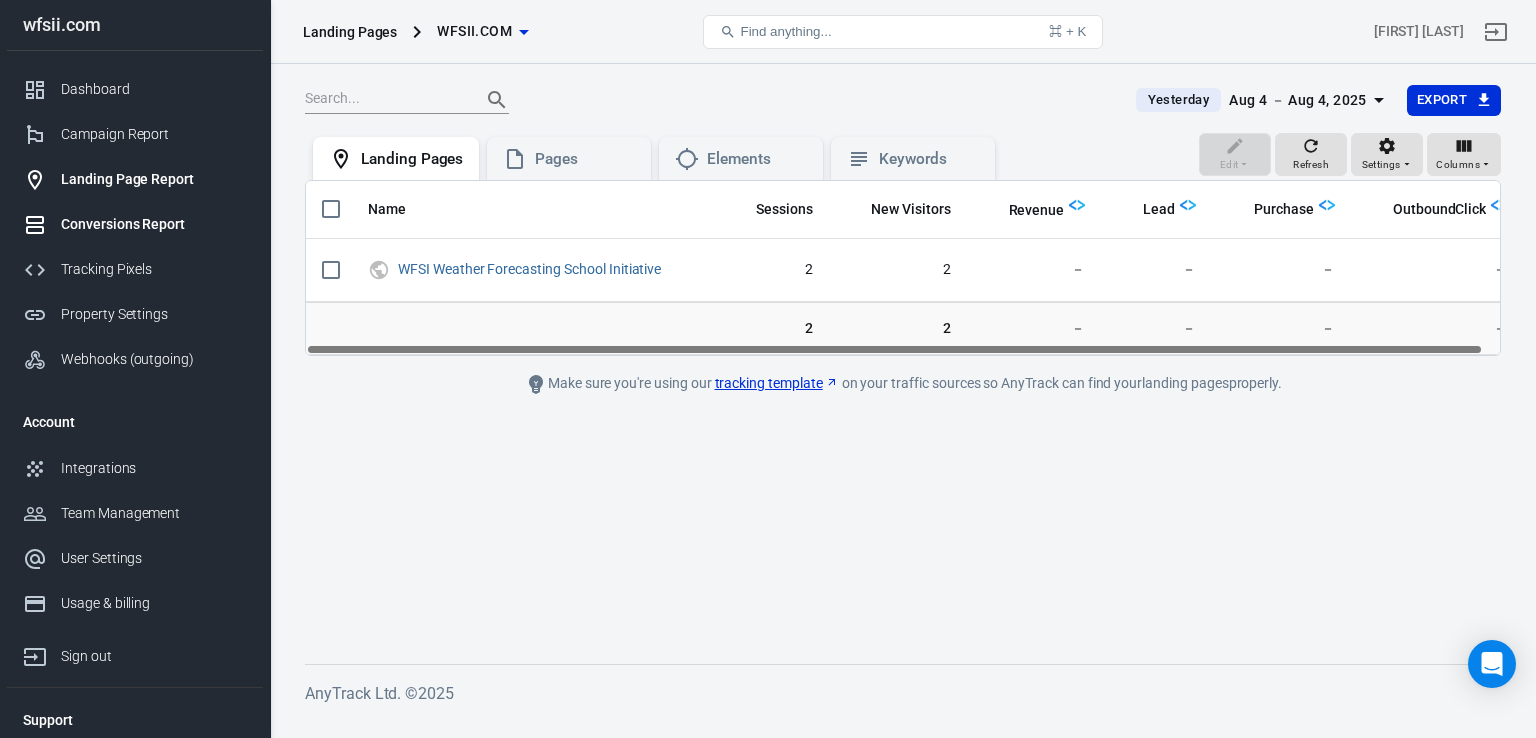 click on "Conversions Report" at bounding box center [154, 224] 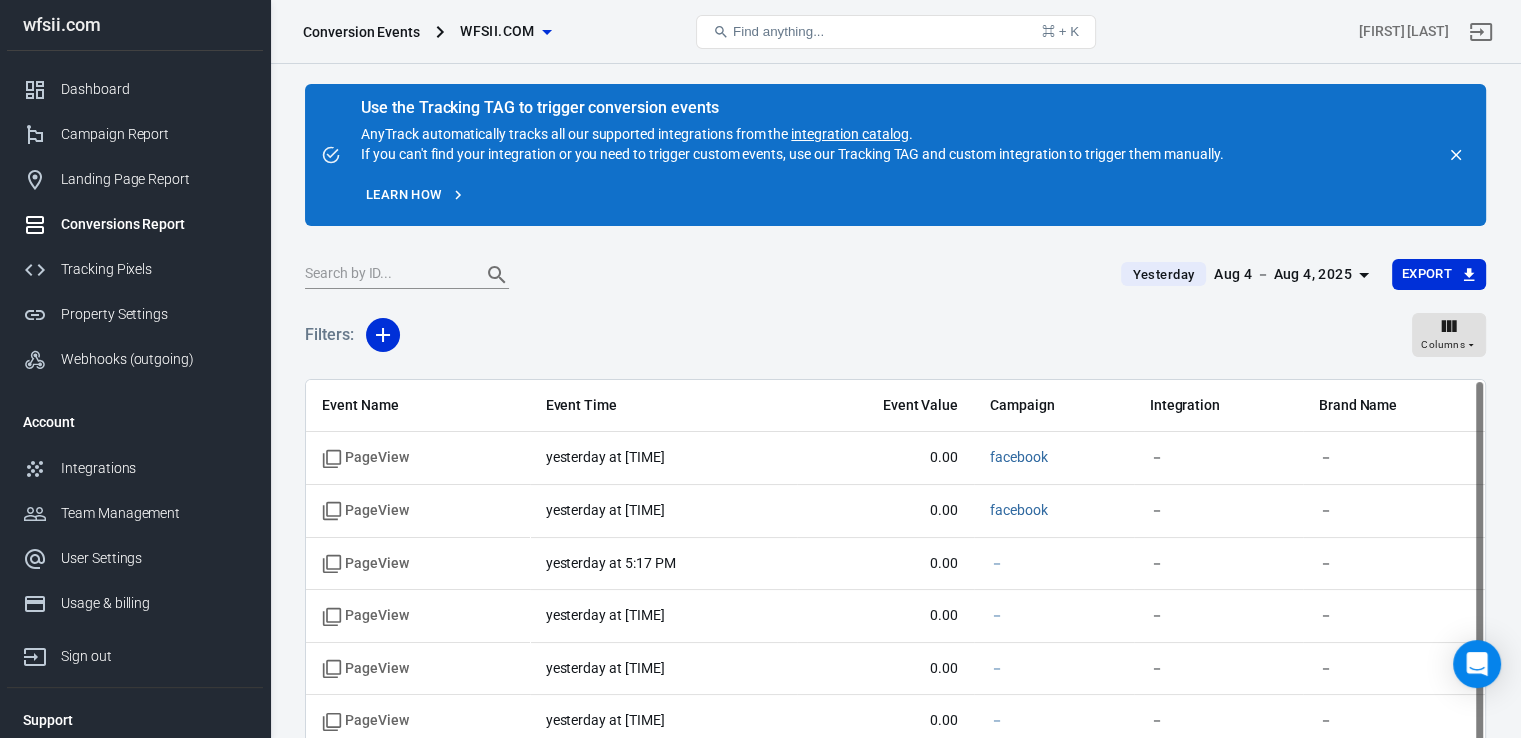 scroll, scrollTop: 51, scrollLeft: 0, axis: vertical 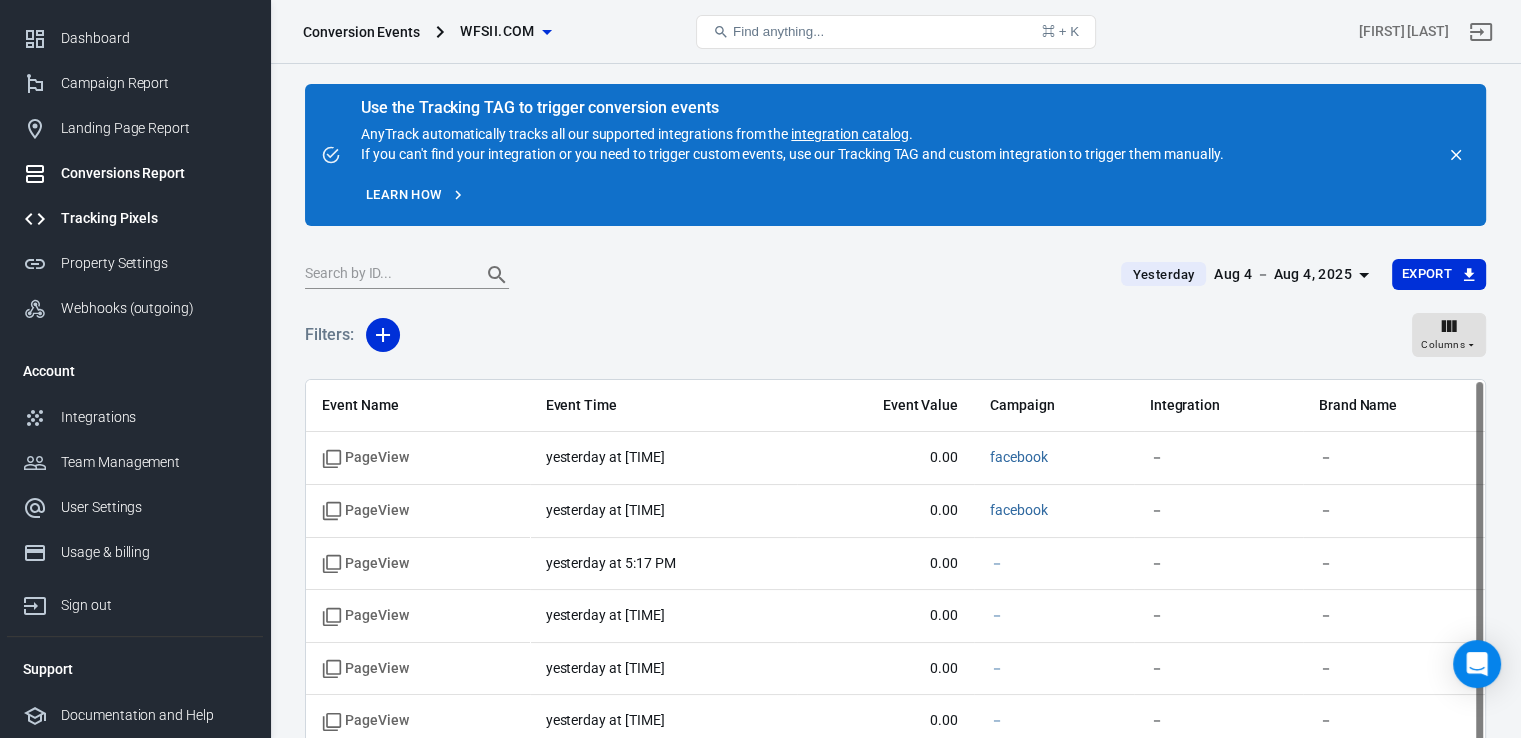 click on "Tracking Pixels" at bounding box center (154, 218) 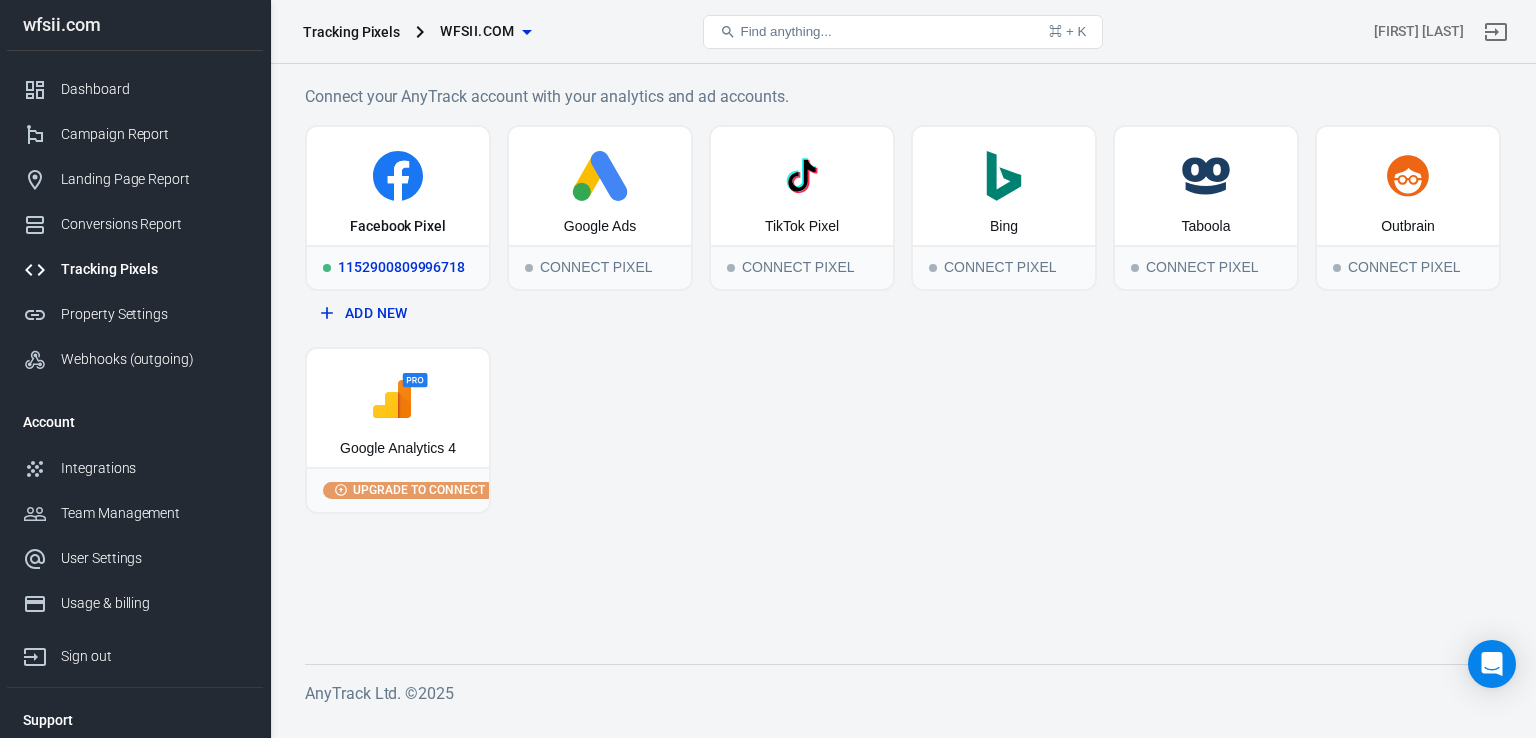 click on "1152900809996718" at bounding box center [398, 267] 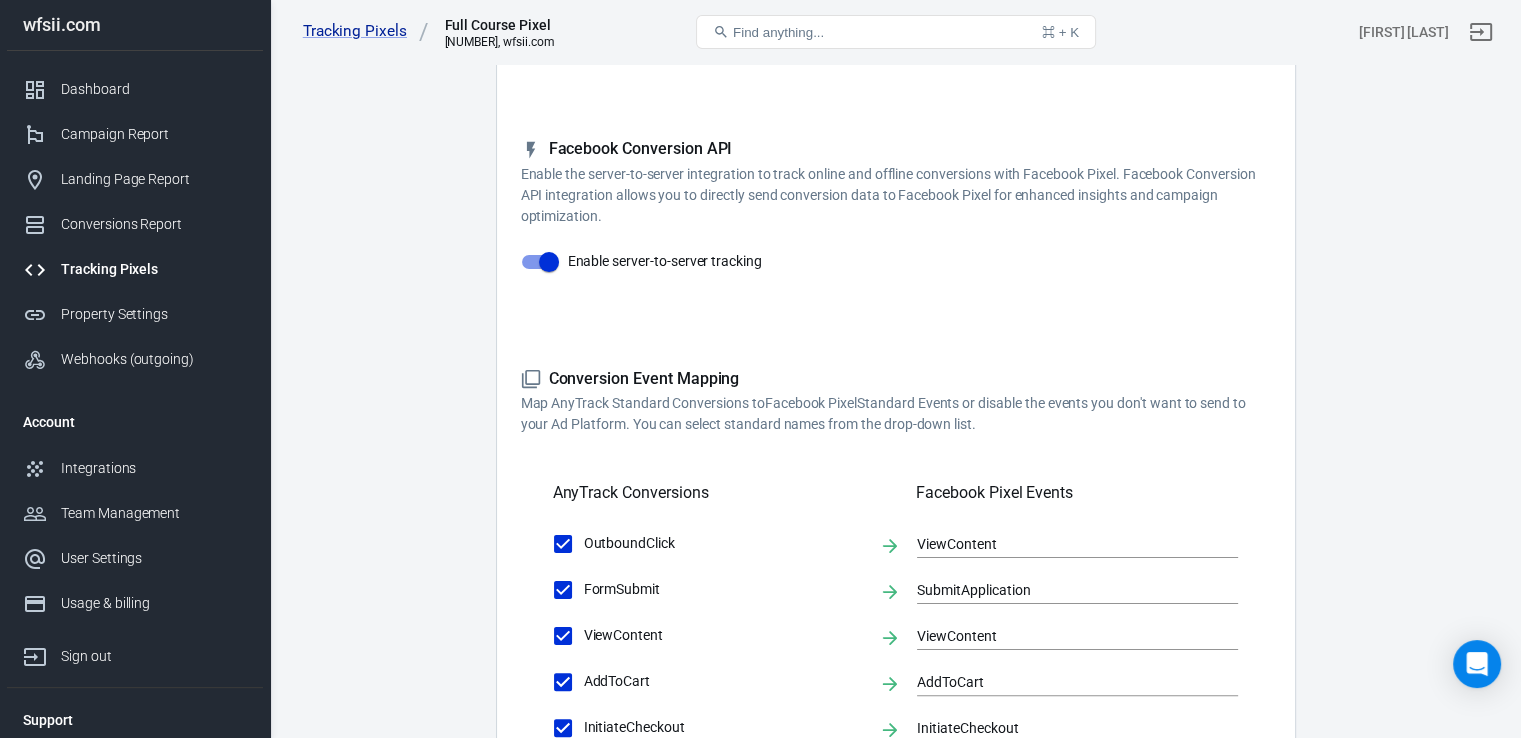 scroll, scrollTop: 0, scrollLeft: 0, axis: both 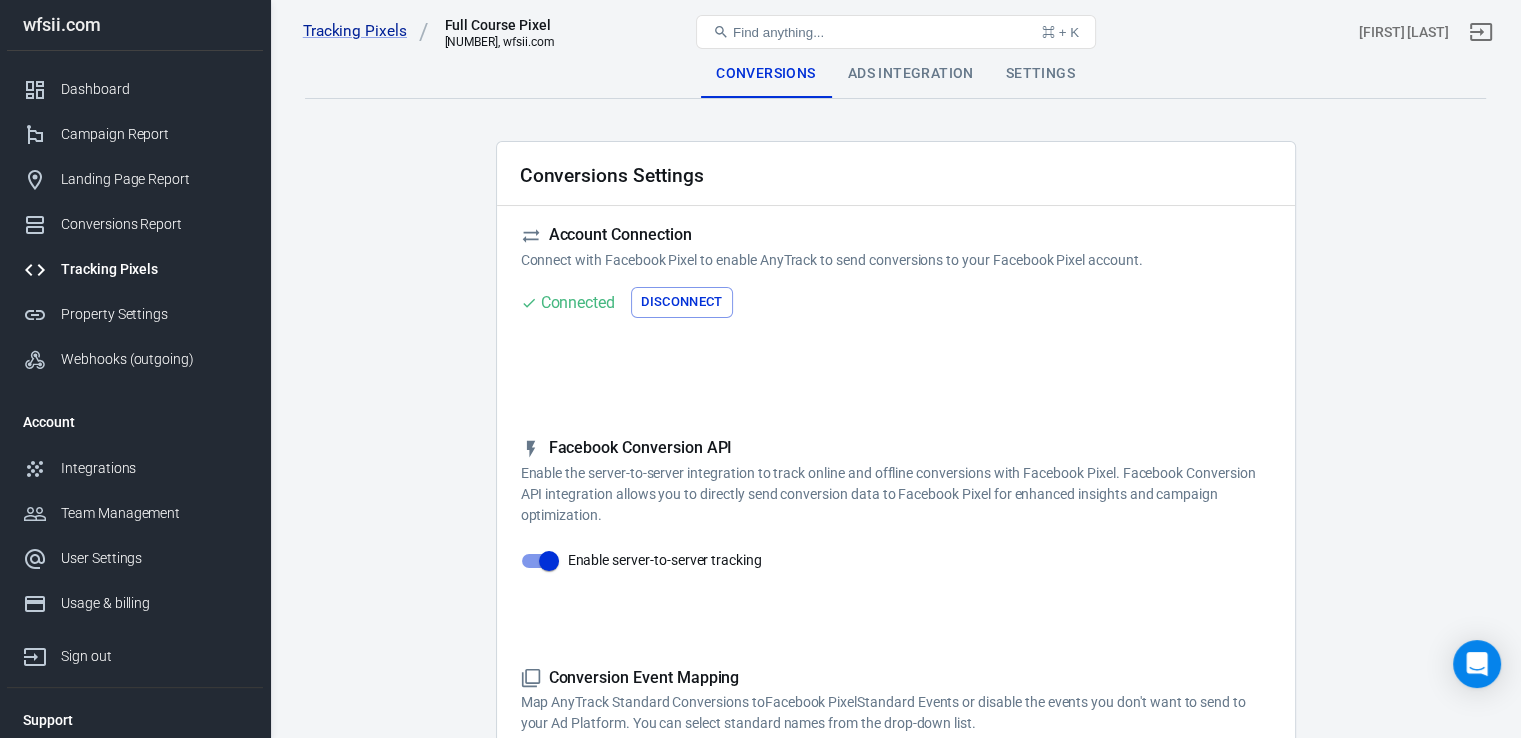 click on "Ads Integration" at bounding box center (911, 74) 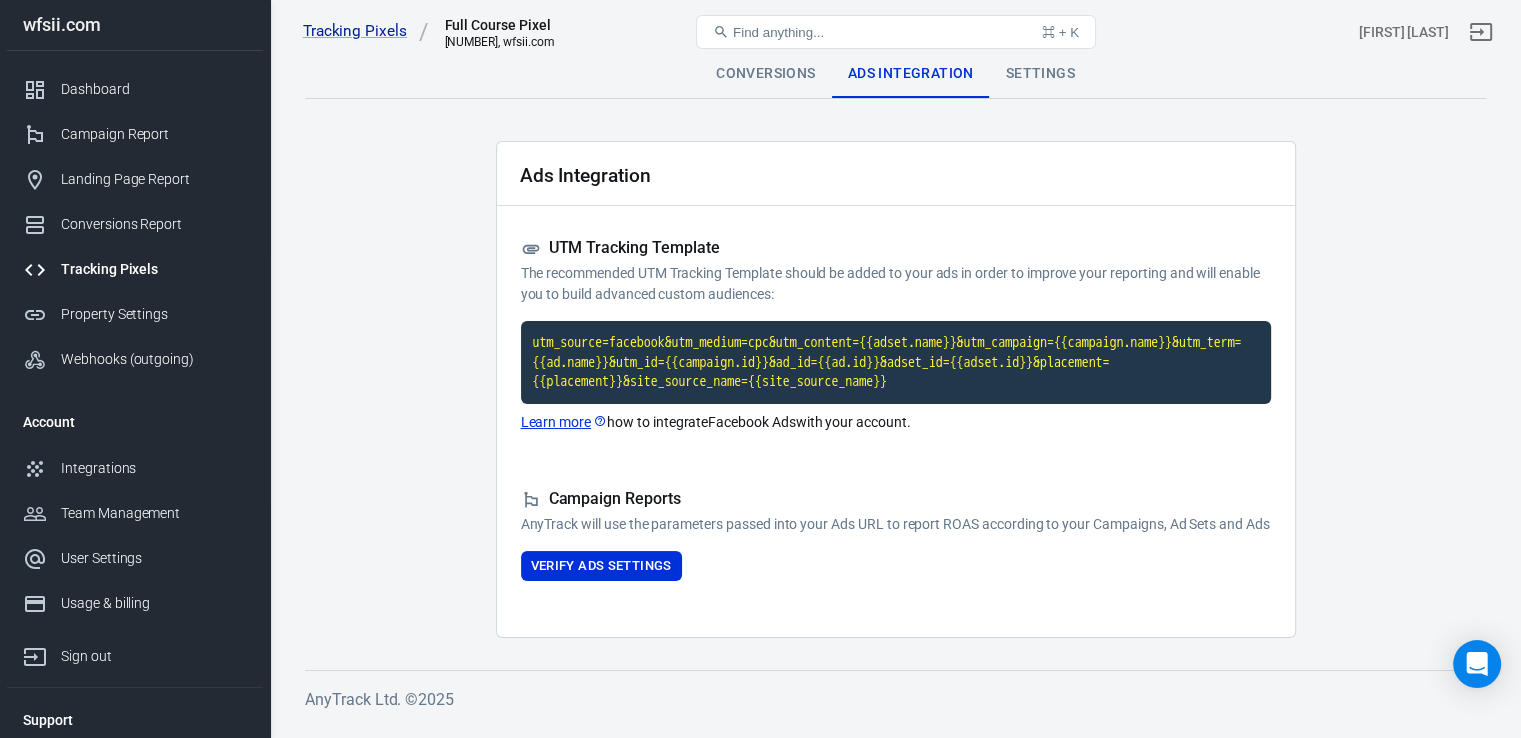 click on "Learn more" at bounding box center [564, 422] 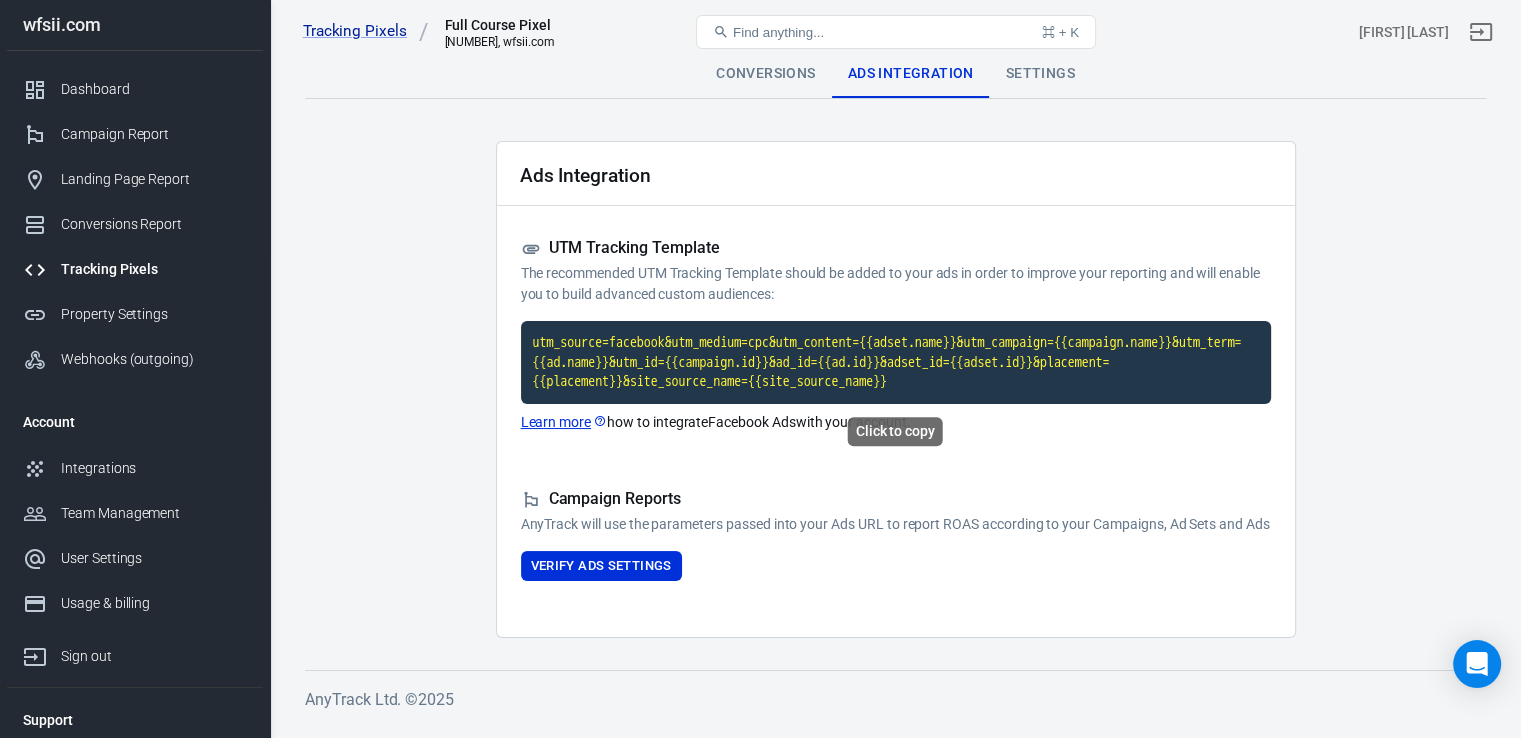 click on "utm_source=facebook&utm_medium=cpc&utm_content={{adset.name}}&utm_campaign={{campaign.name}}&utm_term={{ad.name}}&utm_id={{campaign.id}}&ad_id={{ad.id}}&adset_id={{adset.id}}&placement={{placement}}&site_source_name={{site_source_name}}" at bounding box center (896, 362) 